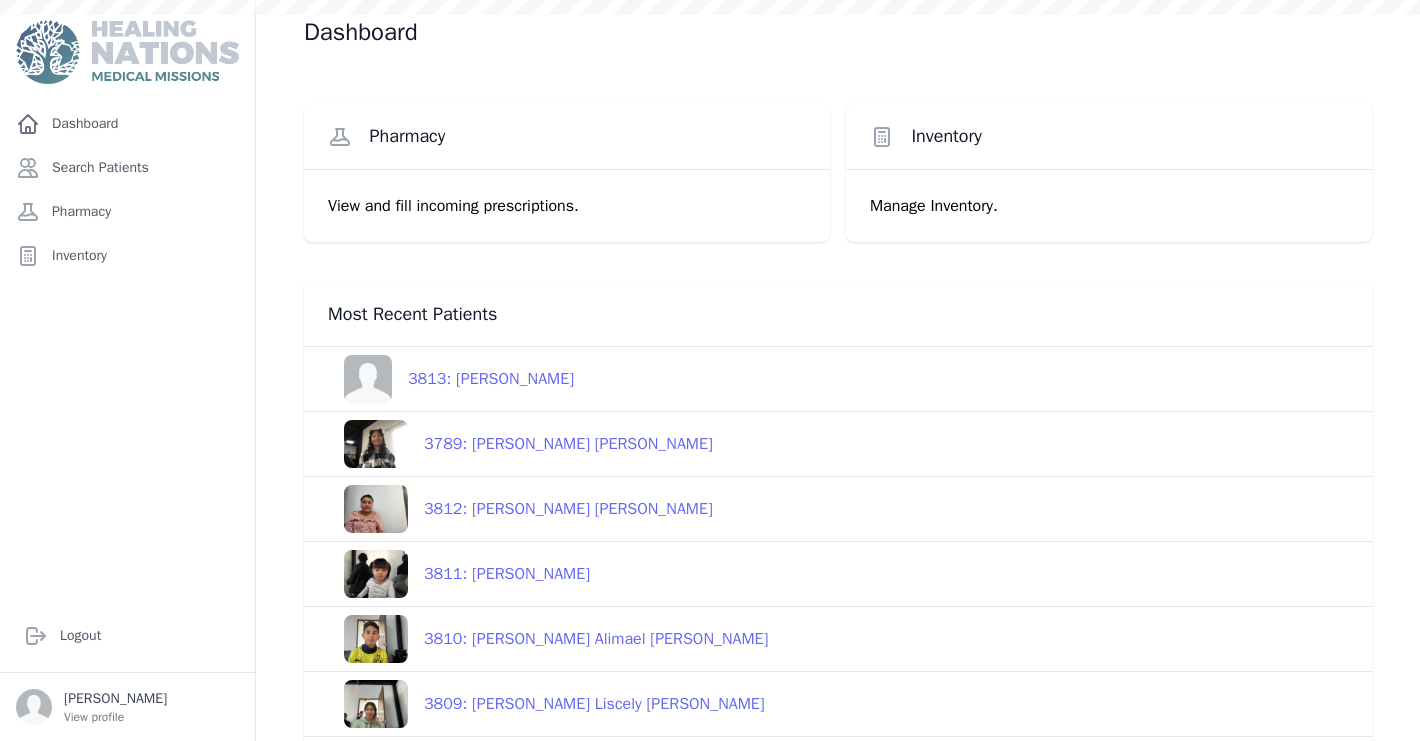 scroll, scrollTop: 0, scrollLeft: 0, axis: both 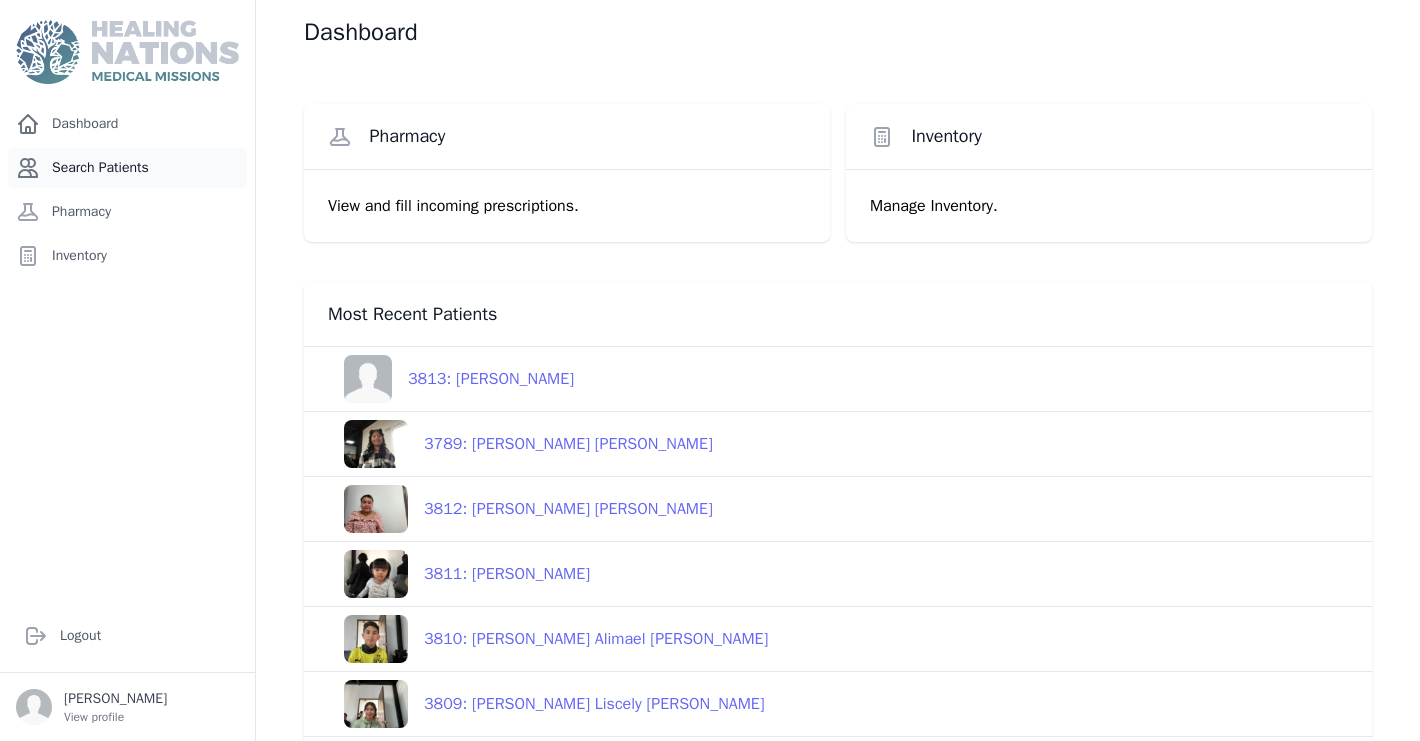 click on "Search Patients" at bounding box center [127, 168] 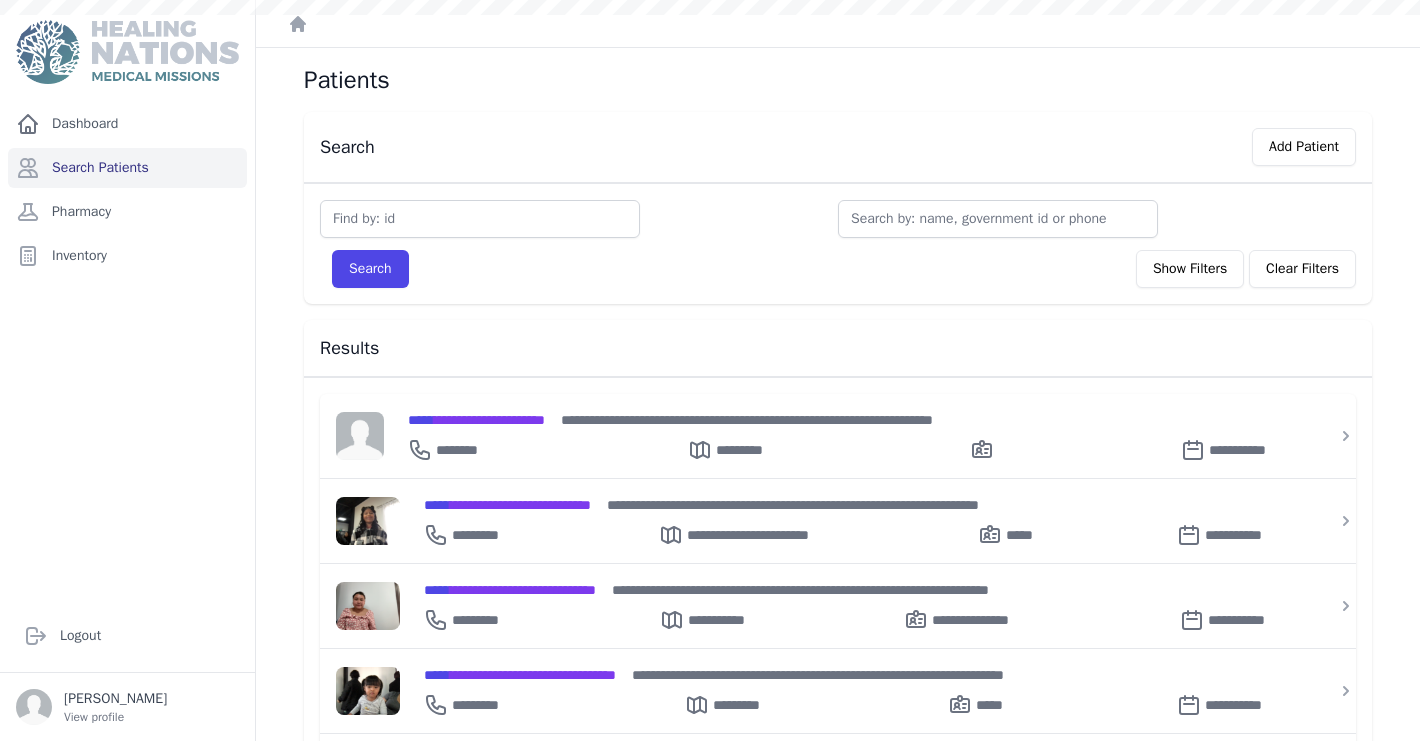 scroll, scrollTop: 0, scrollLeft: 0, axis: both 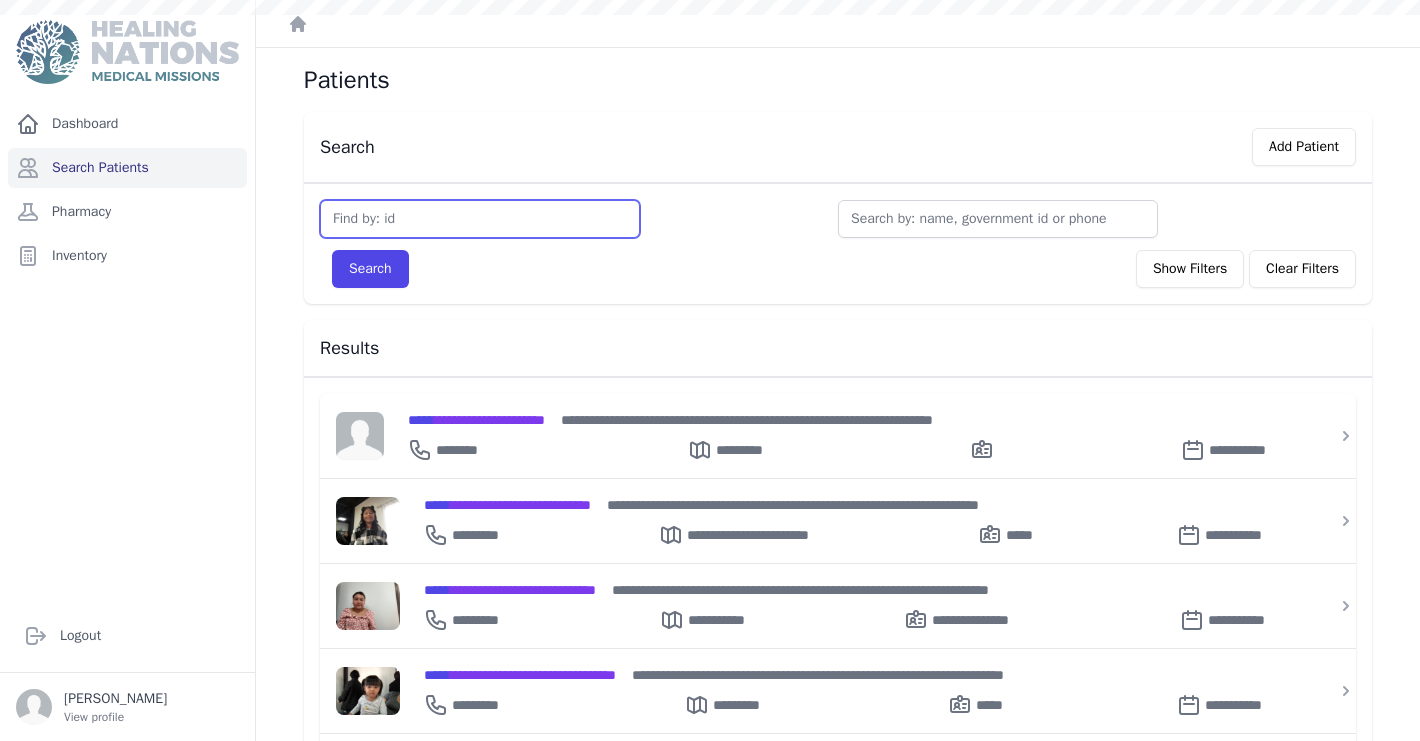 click at bounding box center [480, 219] 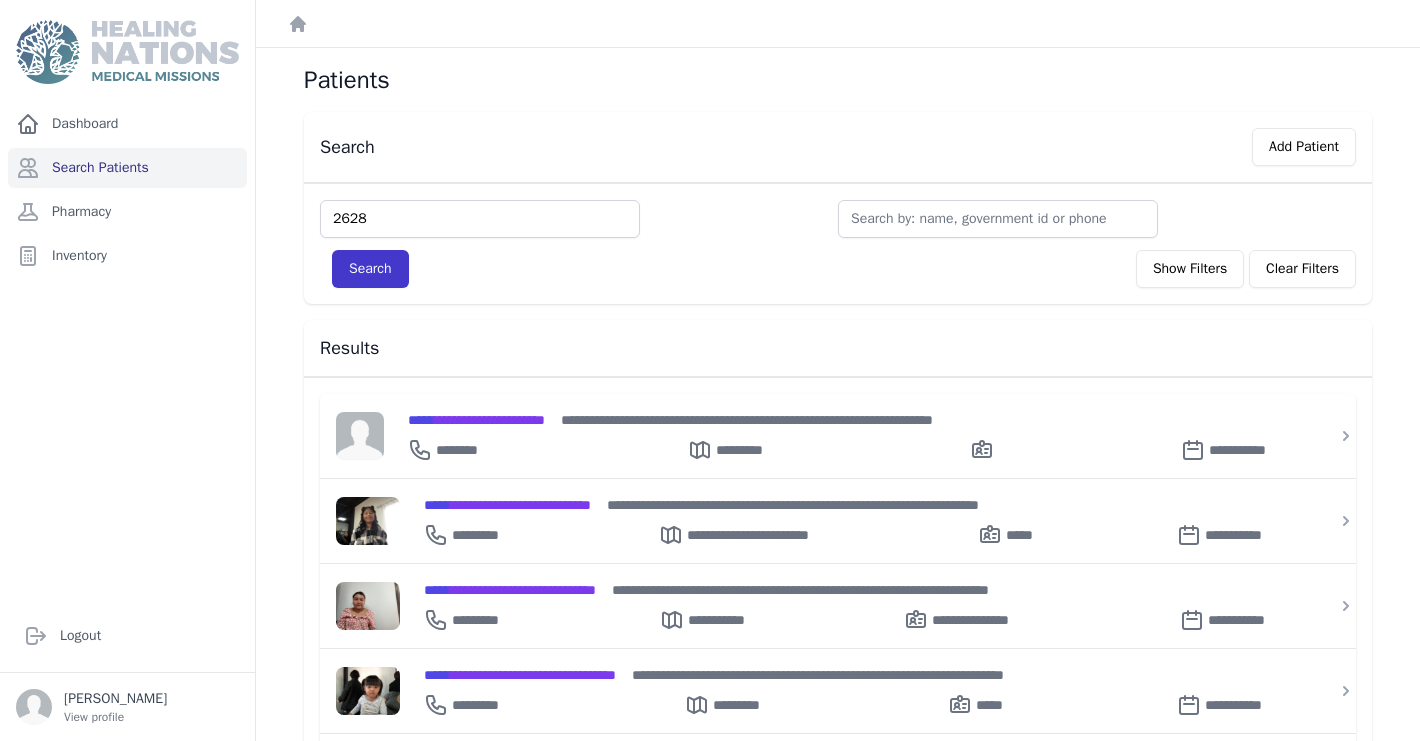 type on "2628" 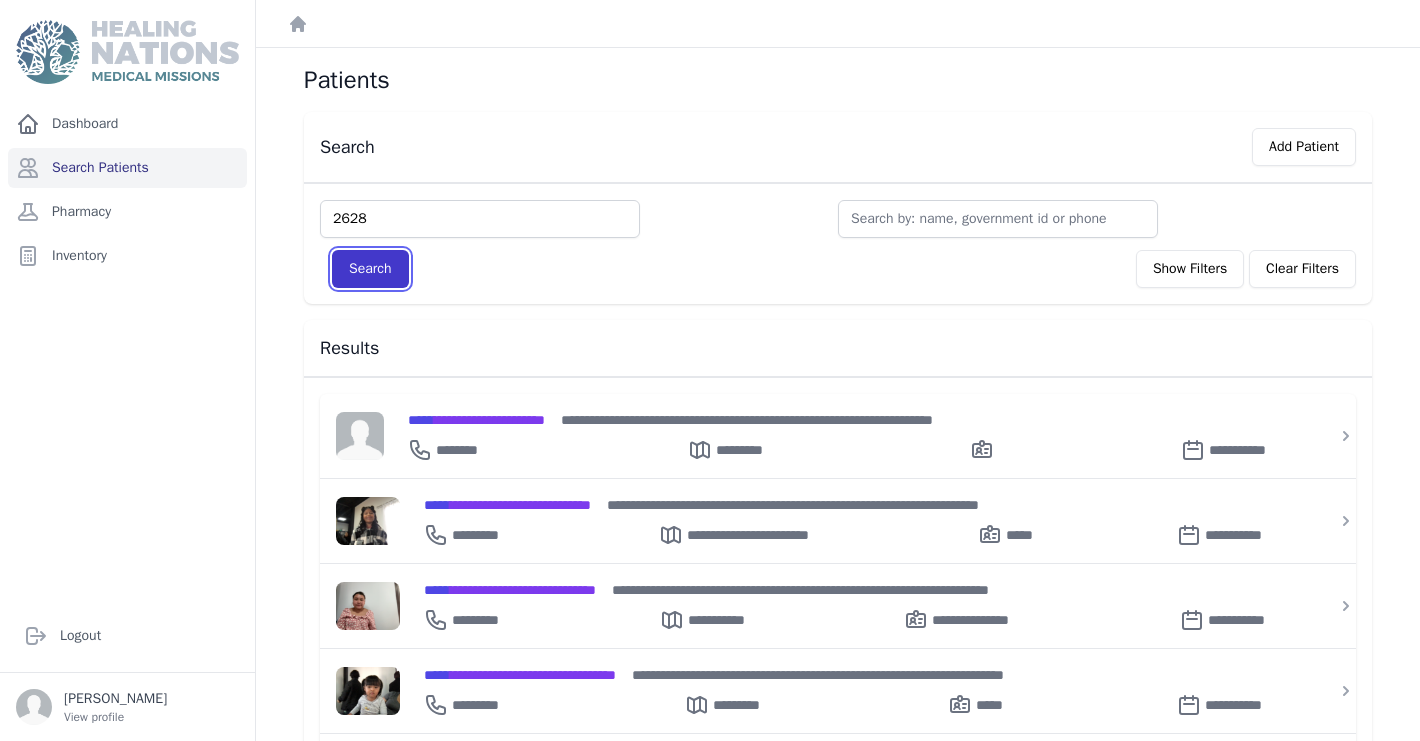 click on "Search" at bounding box center (370, 269) 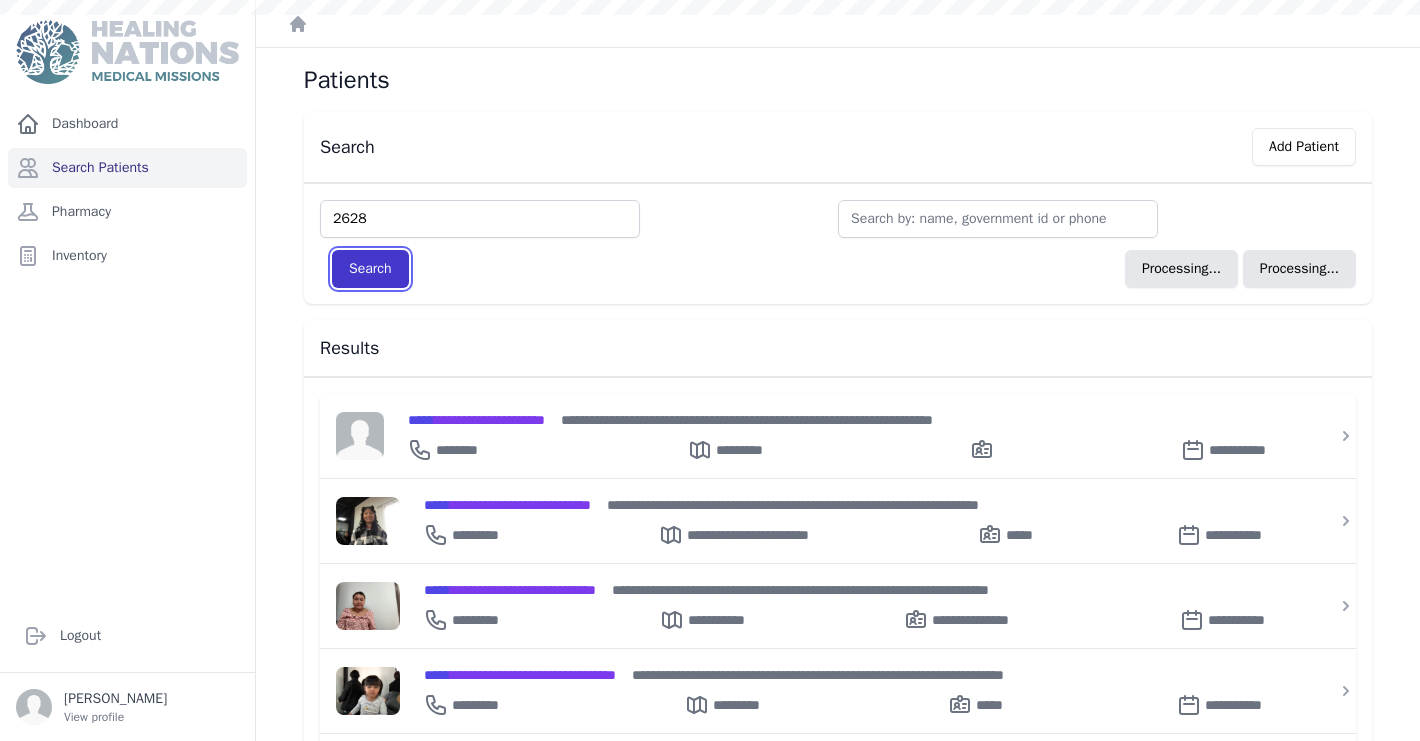 type 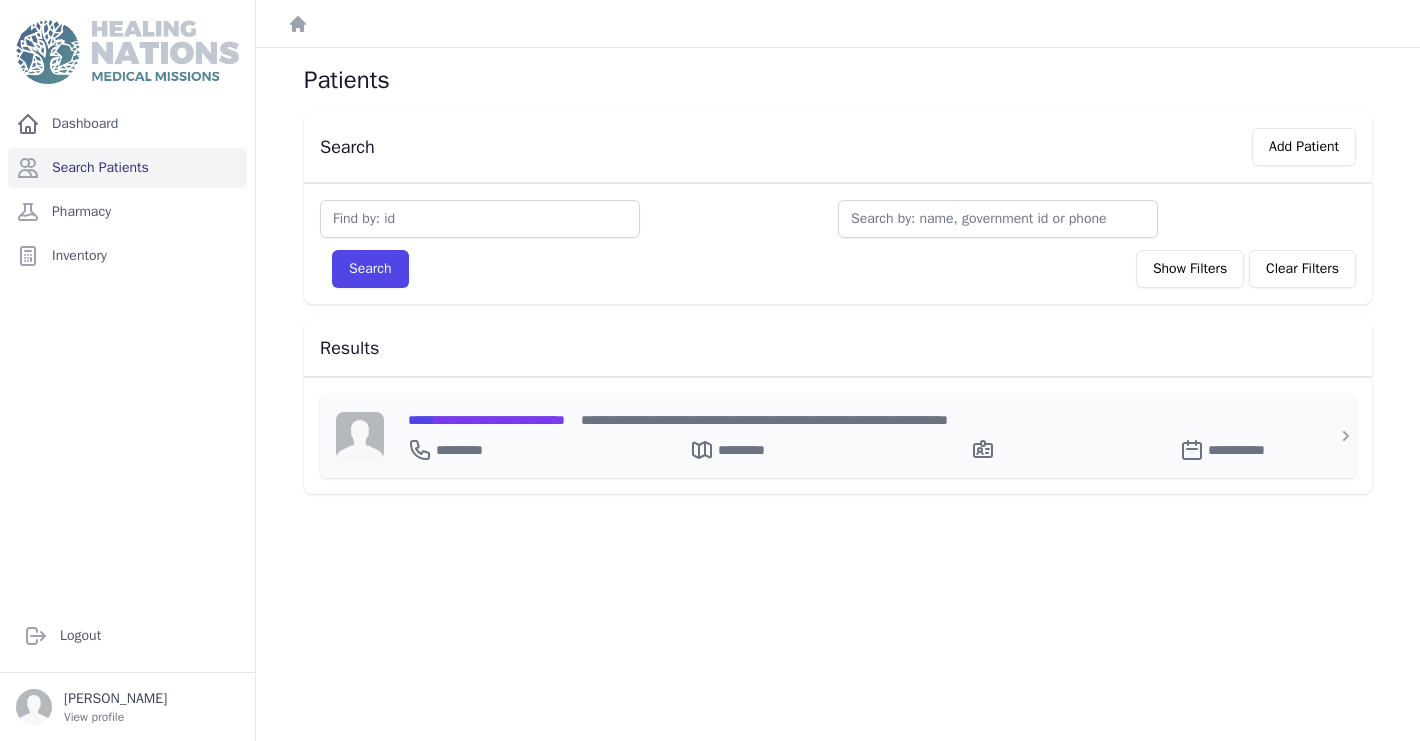 click on "**********" at bounding box center [486, 420] 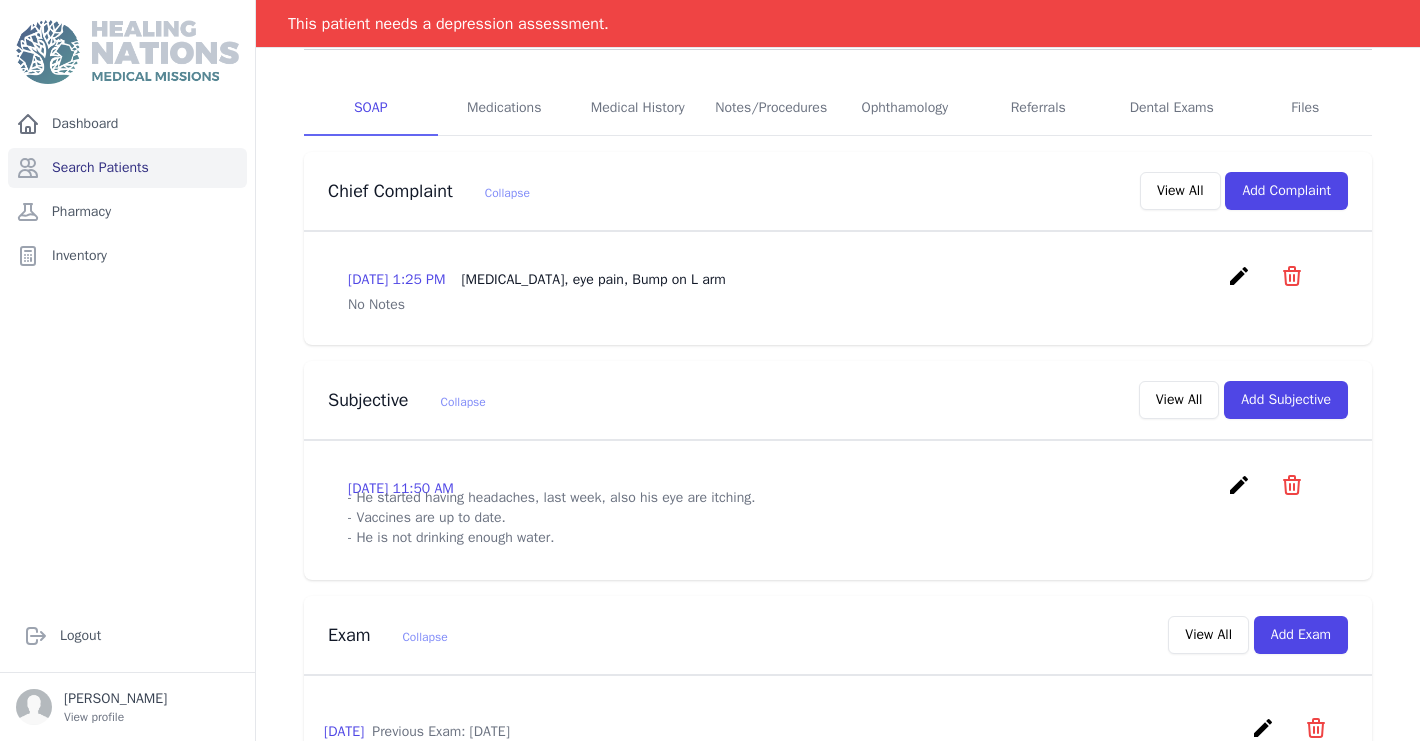 scroll, scrollTop: 0, scrollLeft: 0, axis: both 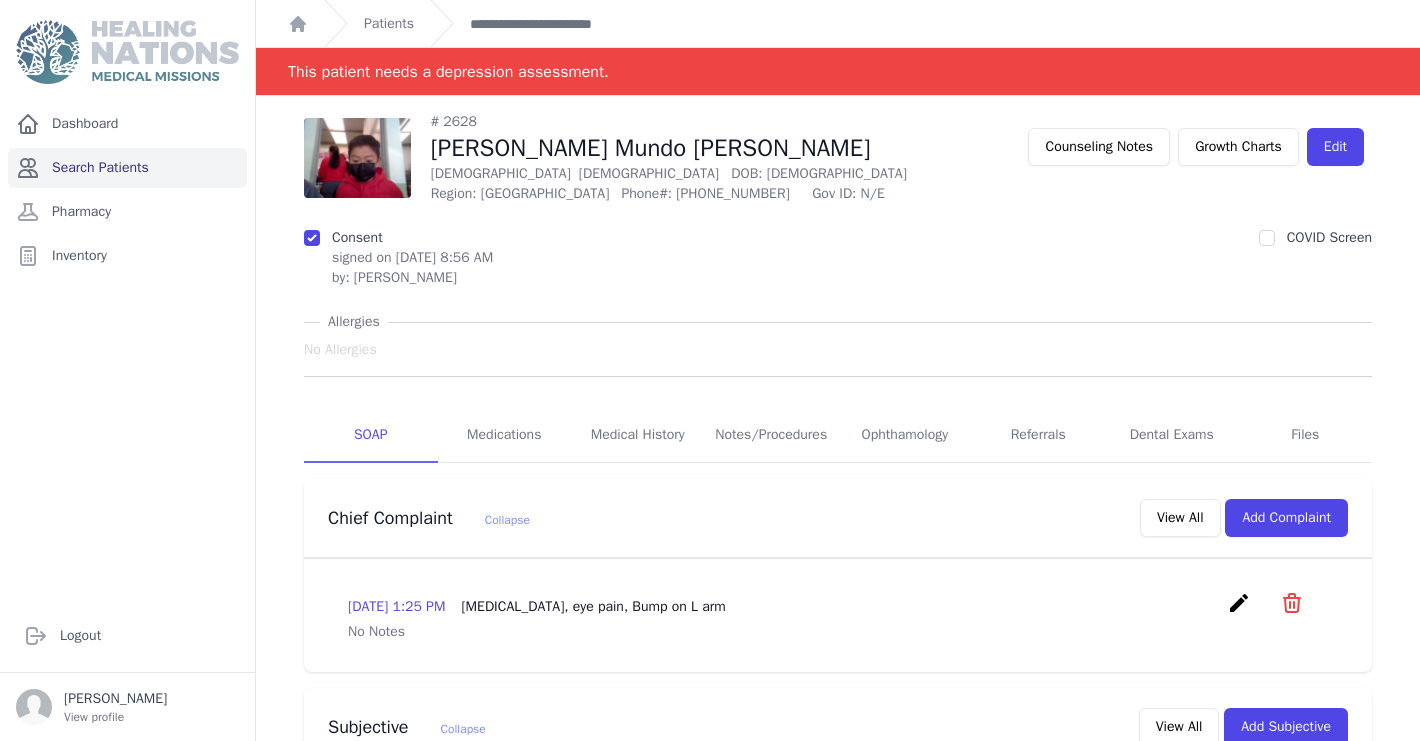 click on "Search Patients" at bounding box center [127, 168] 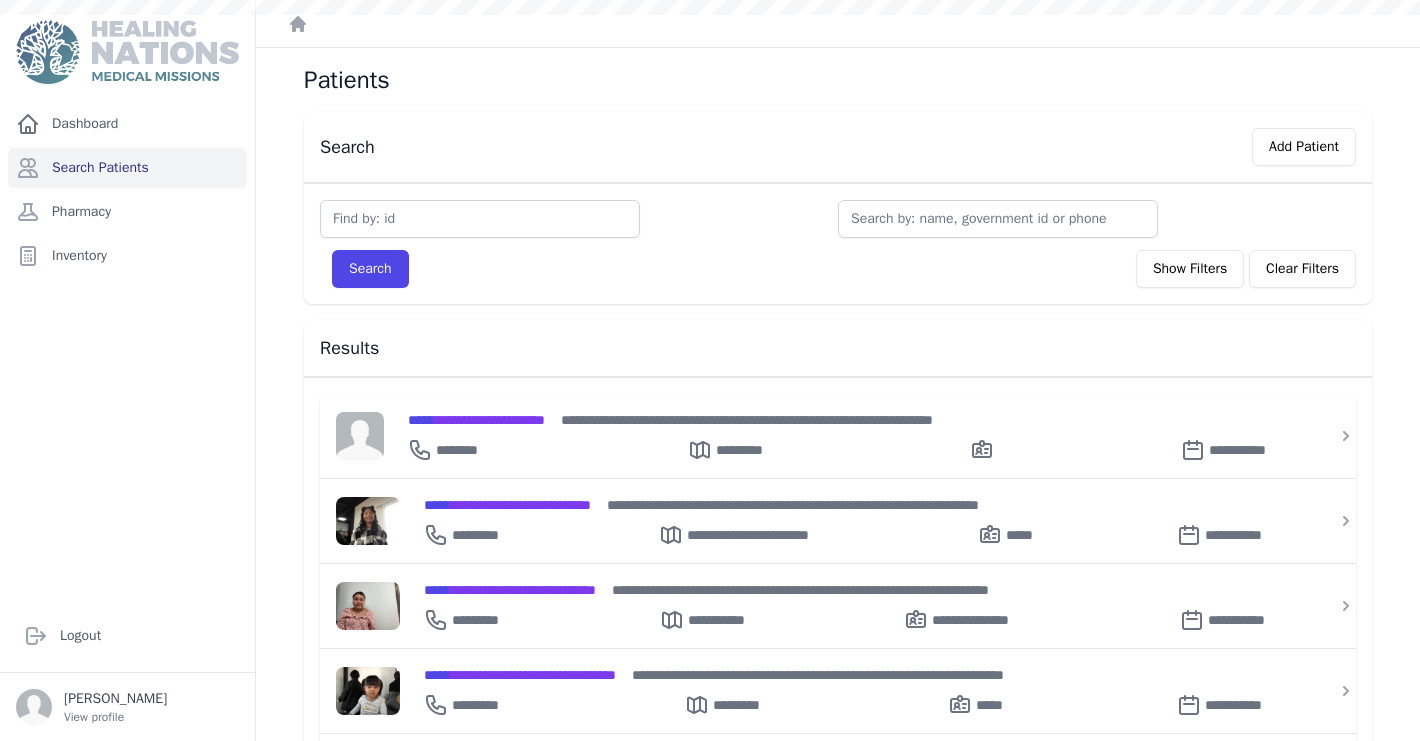 scroll, scrollTop: 0, scrollLeft: 0, axis: both 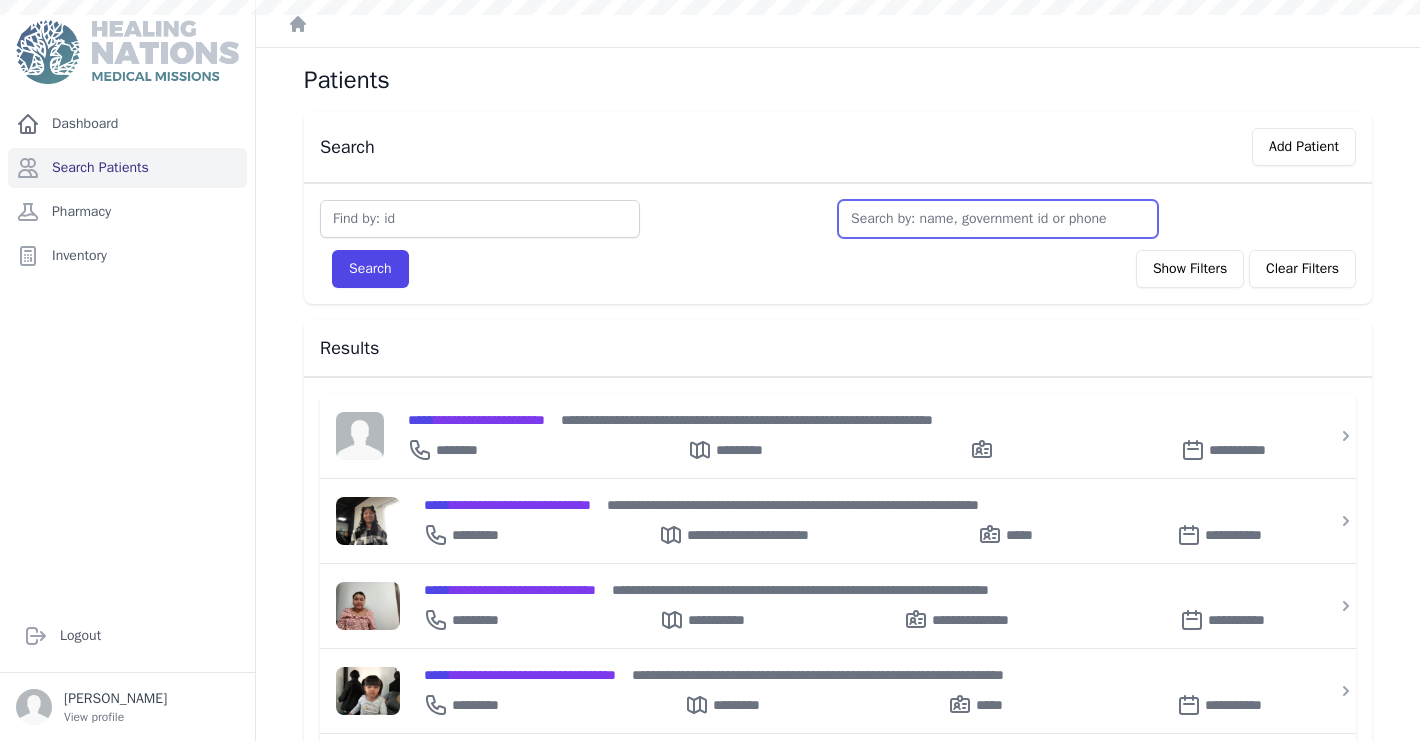 click at bounding box center [998, 219] 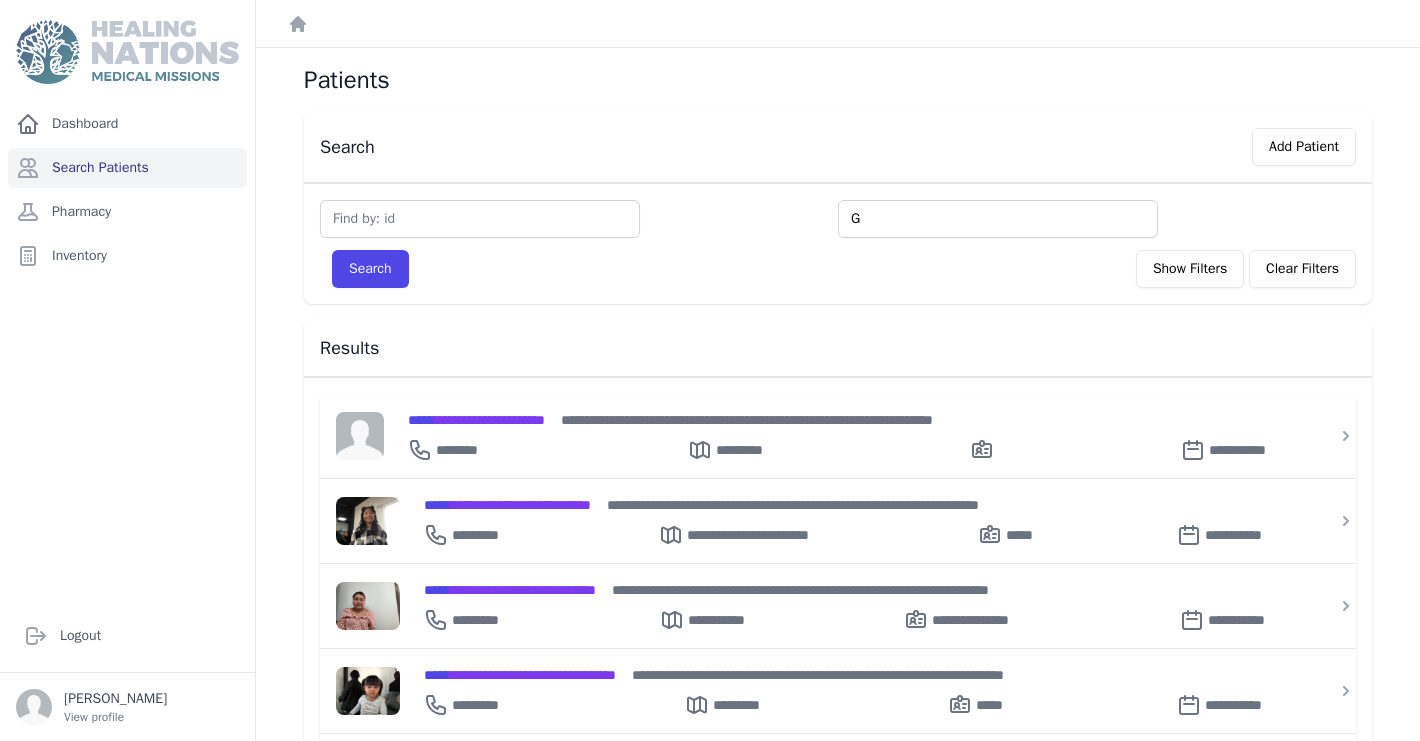 type on "G" 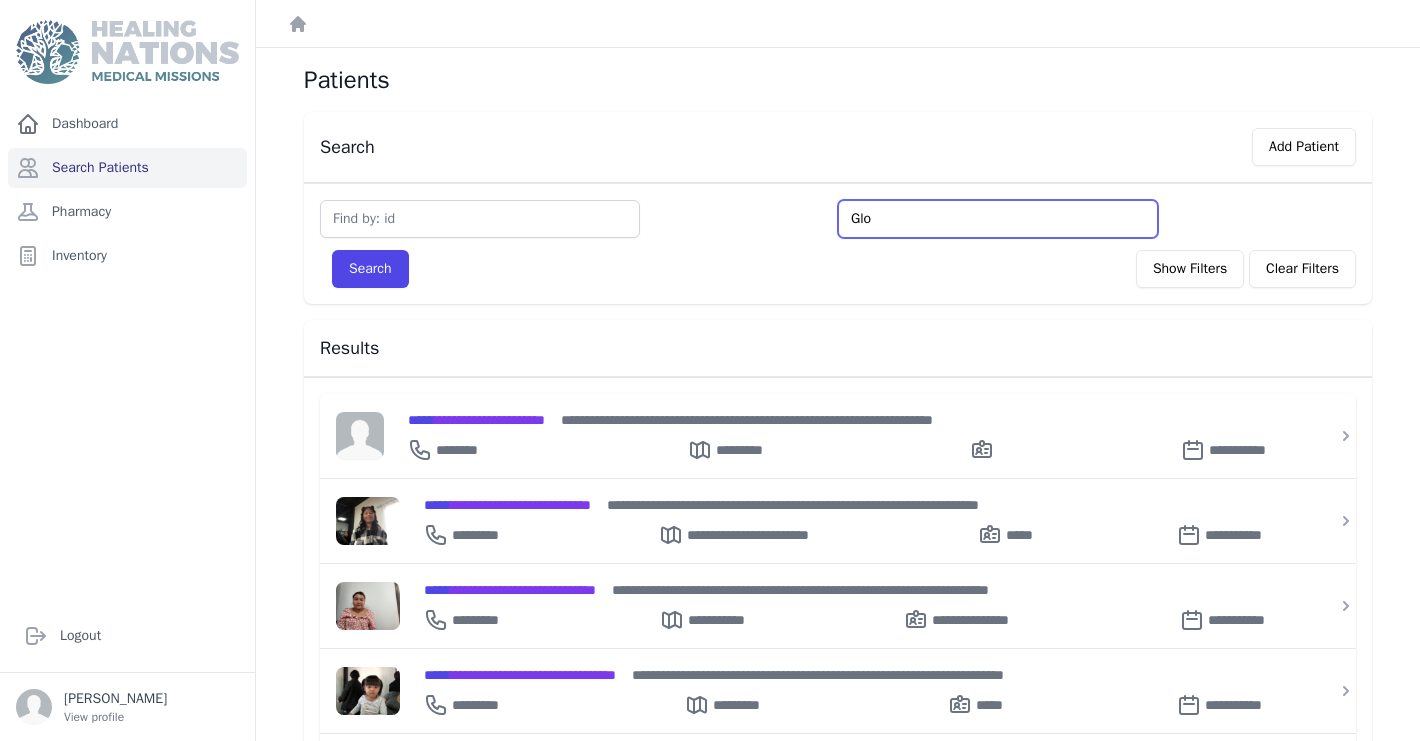 type on "Glor" 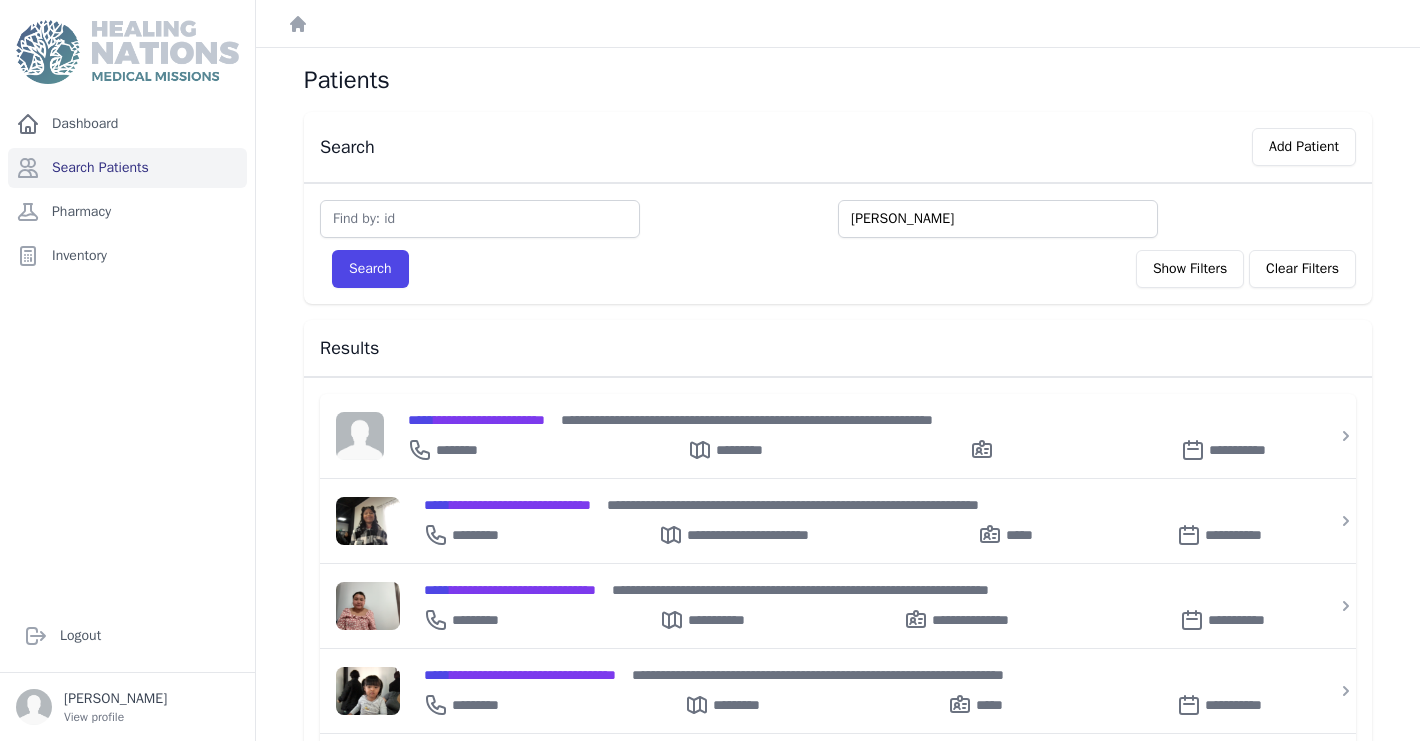 type on "[PERSON_NAME]" 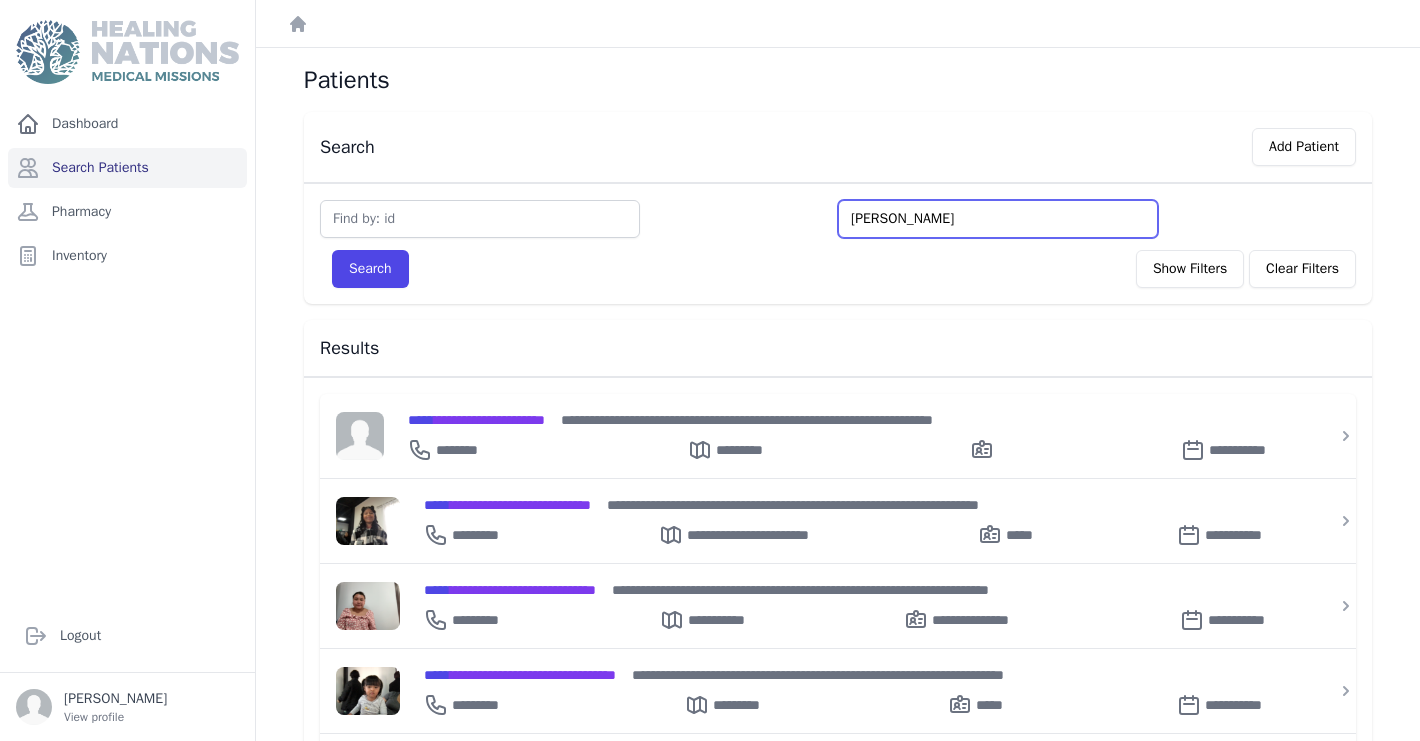 type on "[PERSON_NAME]" 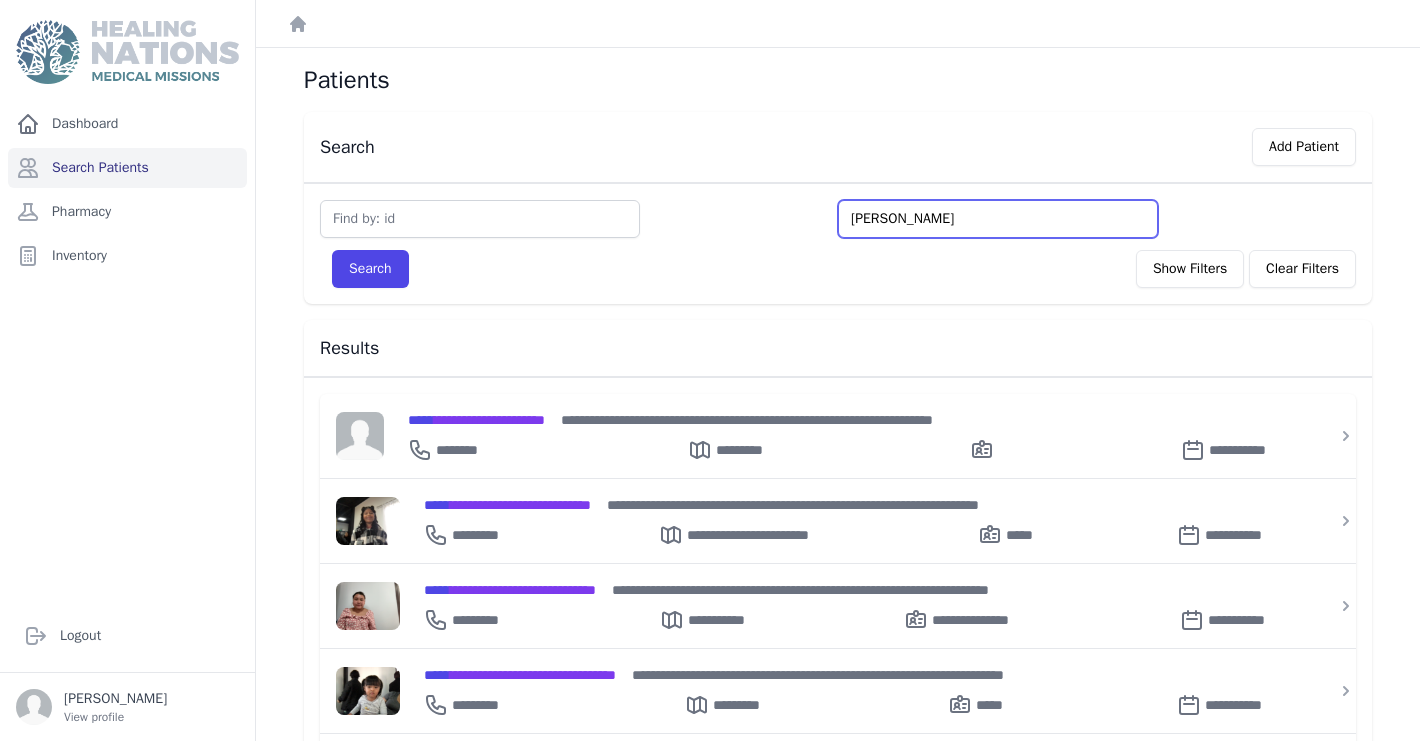 type on "[PERSON_NAME]" 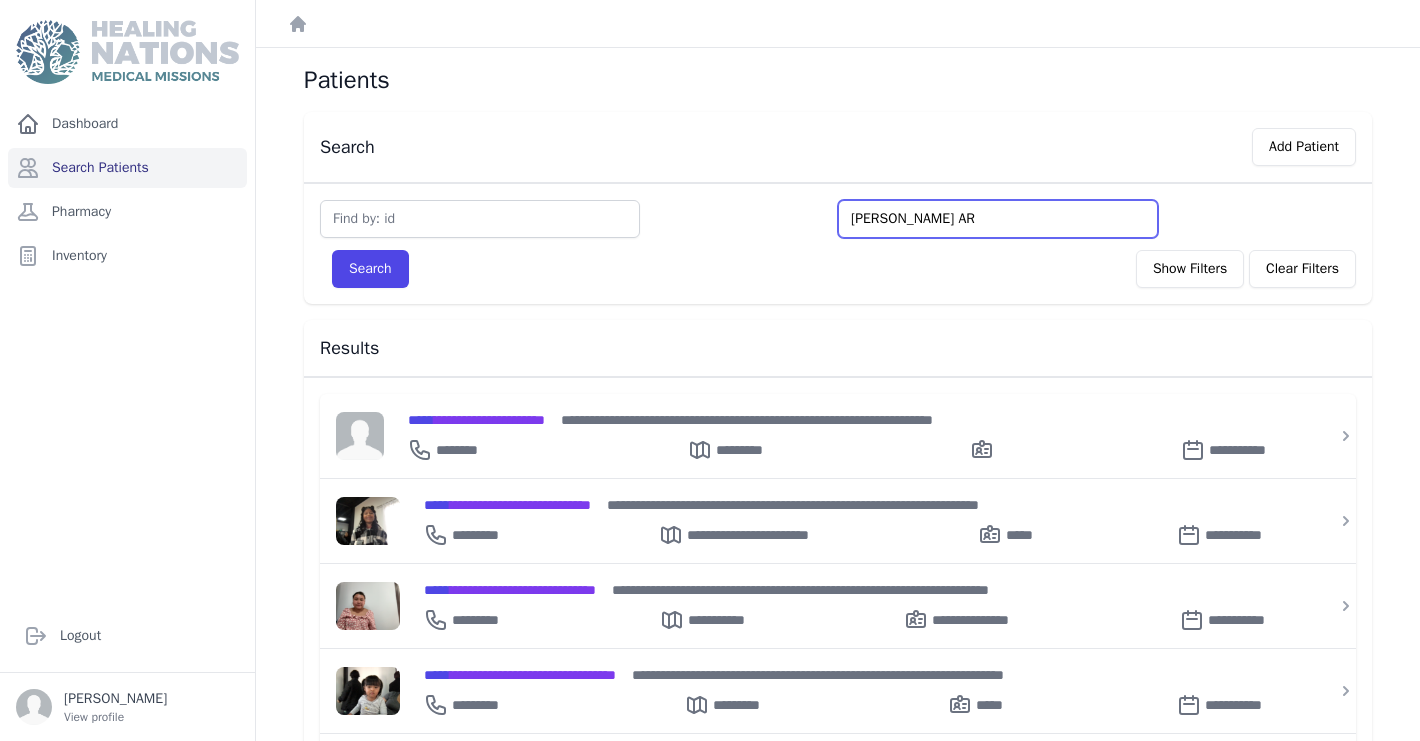 type on "[PERSON_NAME] AR" 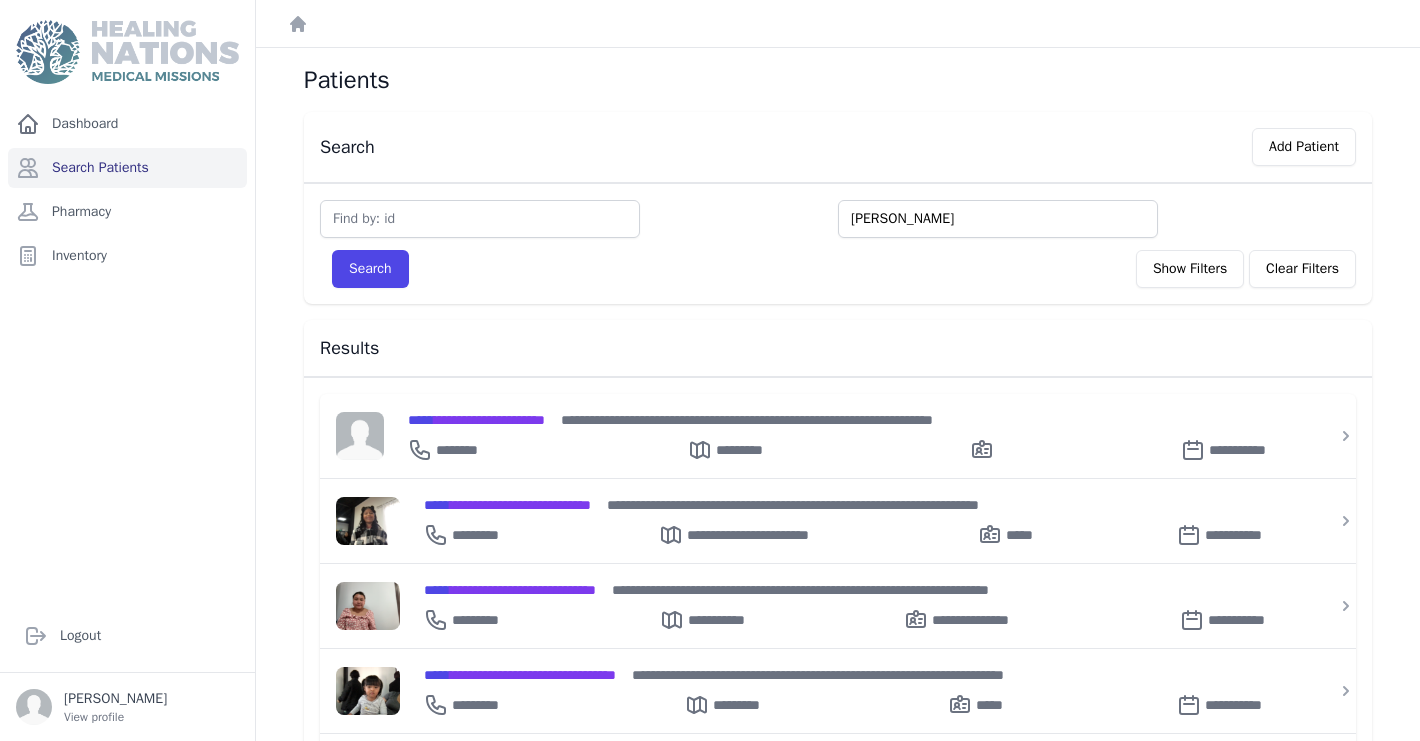 type on "[PERSON_NAME]" 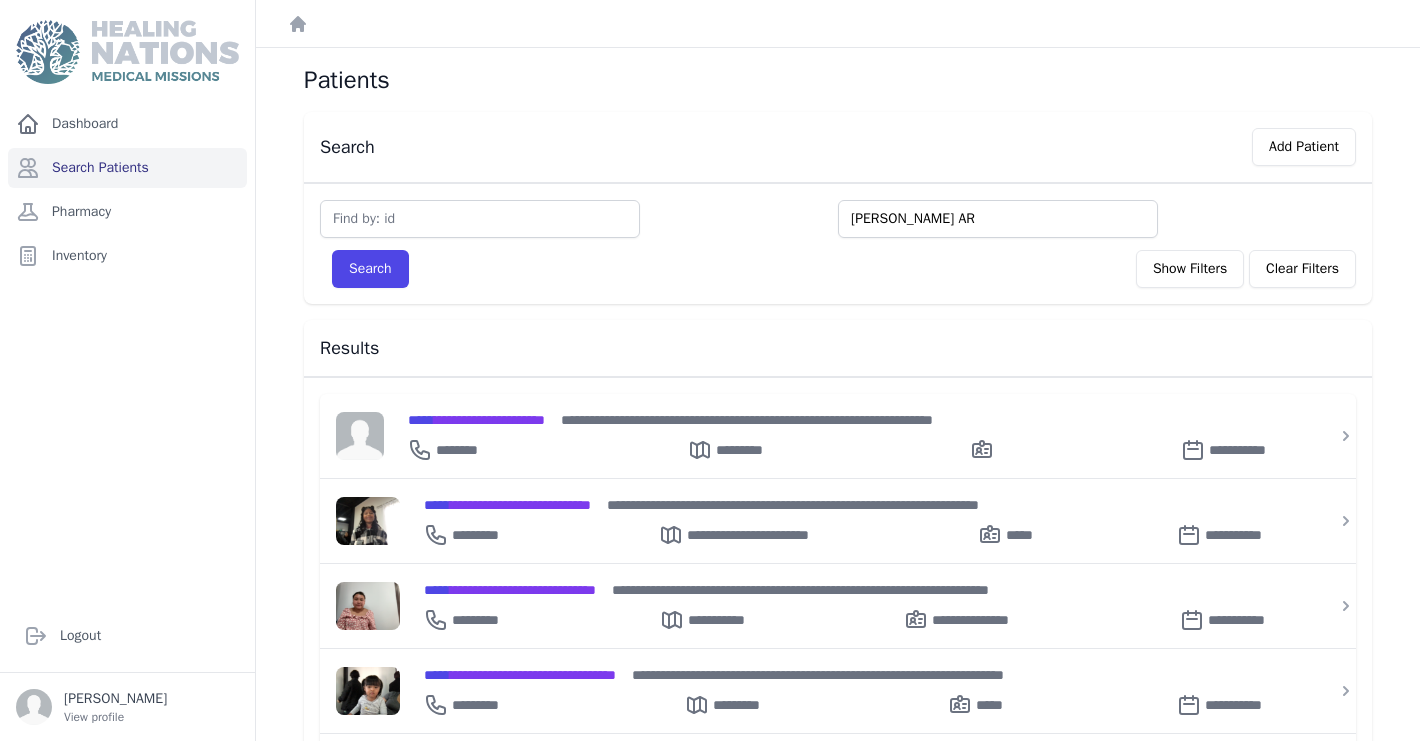 type on "[PERSON_NAME] AR" 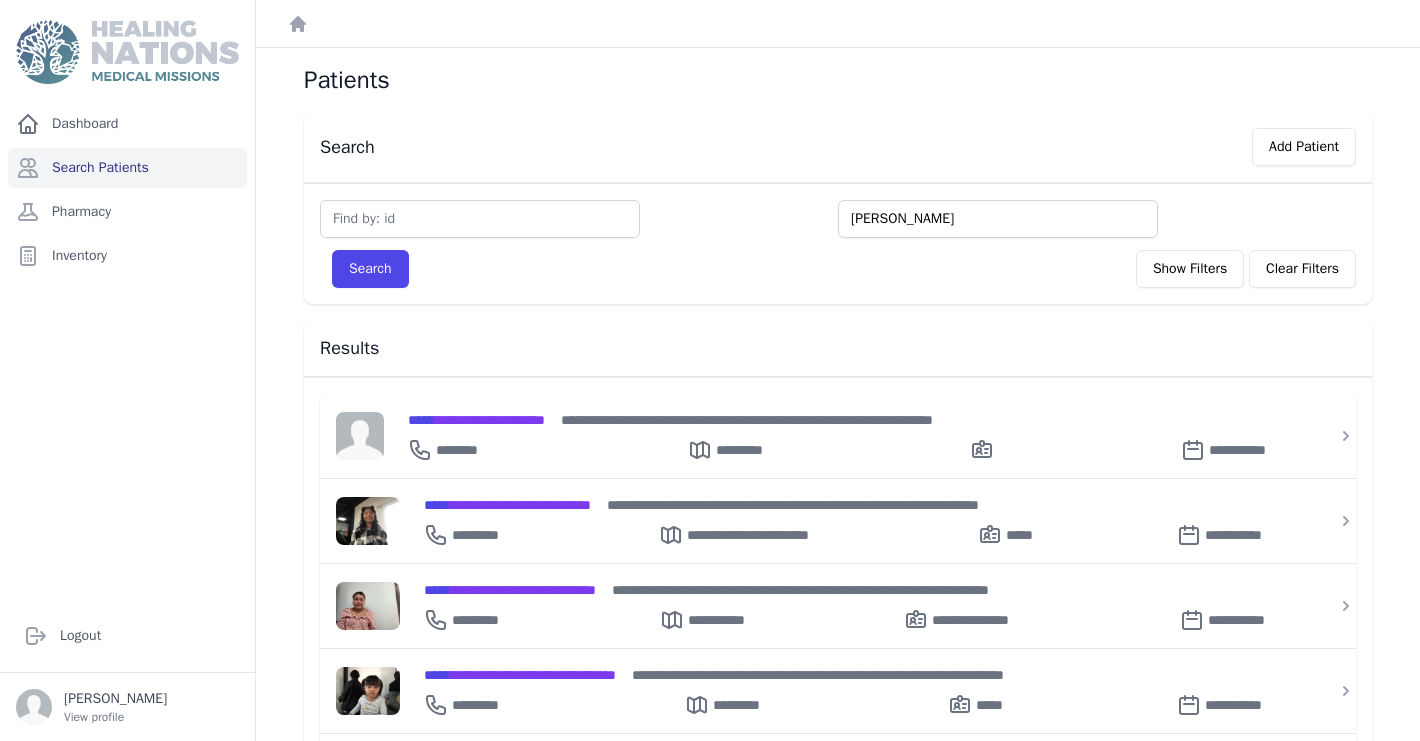 type on "[PERSON_NAME]" 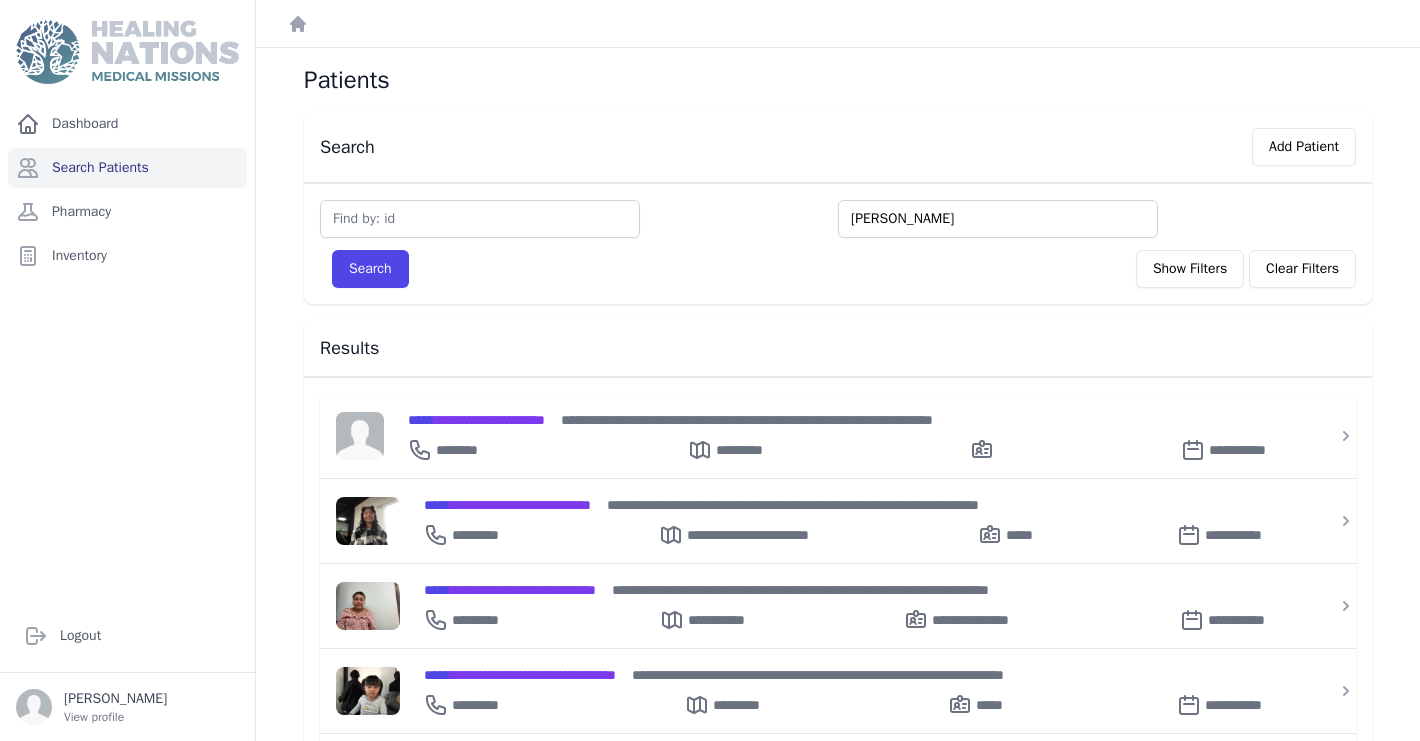 type on "[PERSON_NAME]" 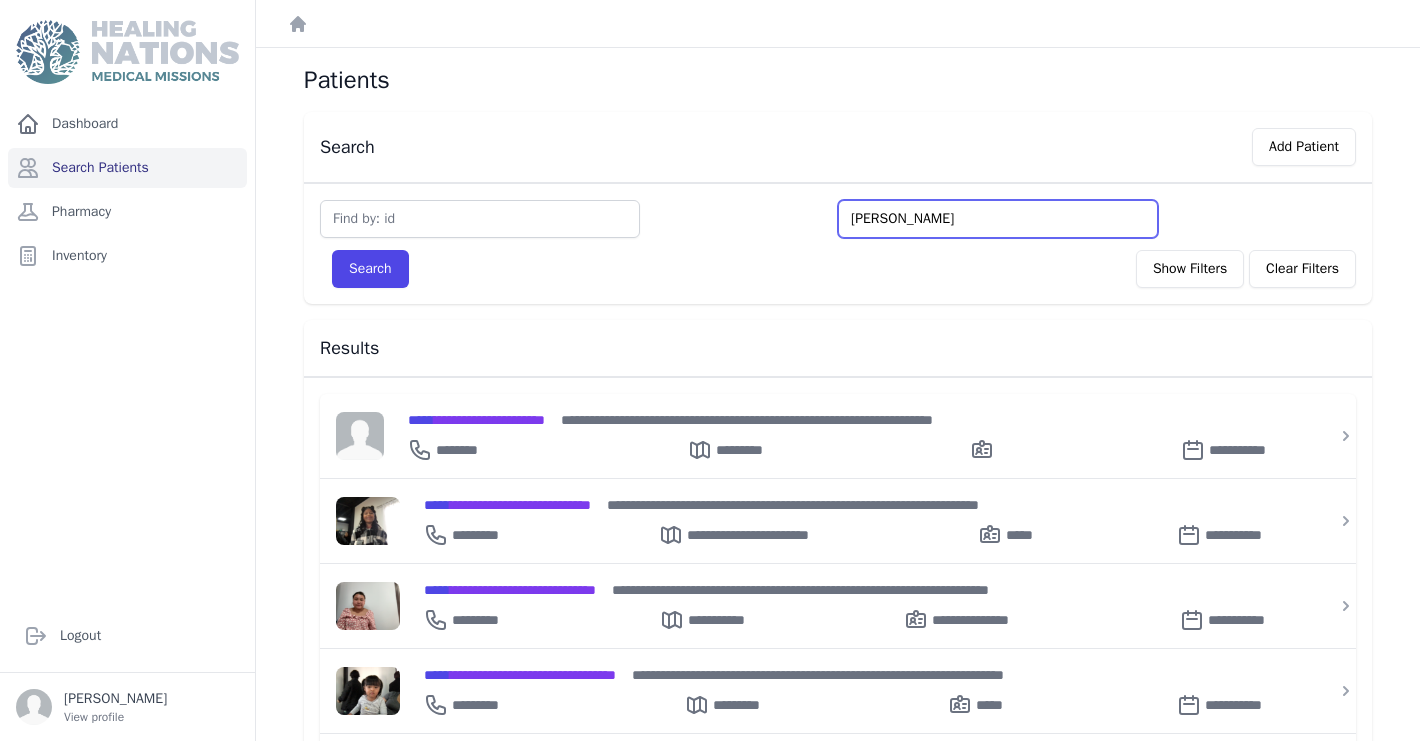 type on "[PERSON_NAME]" 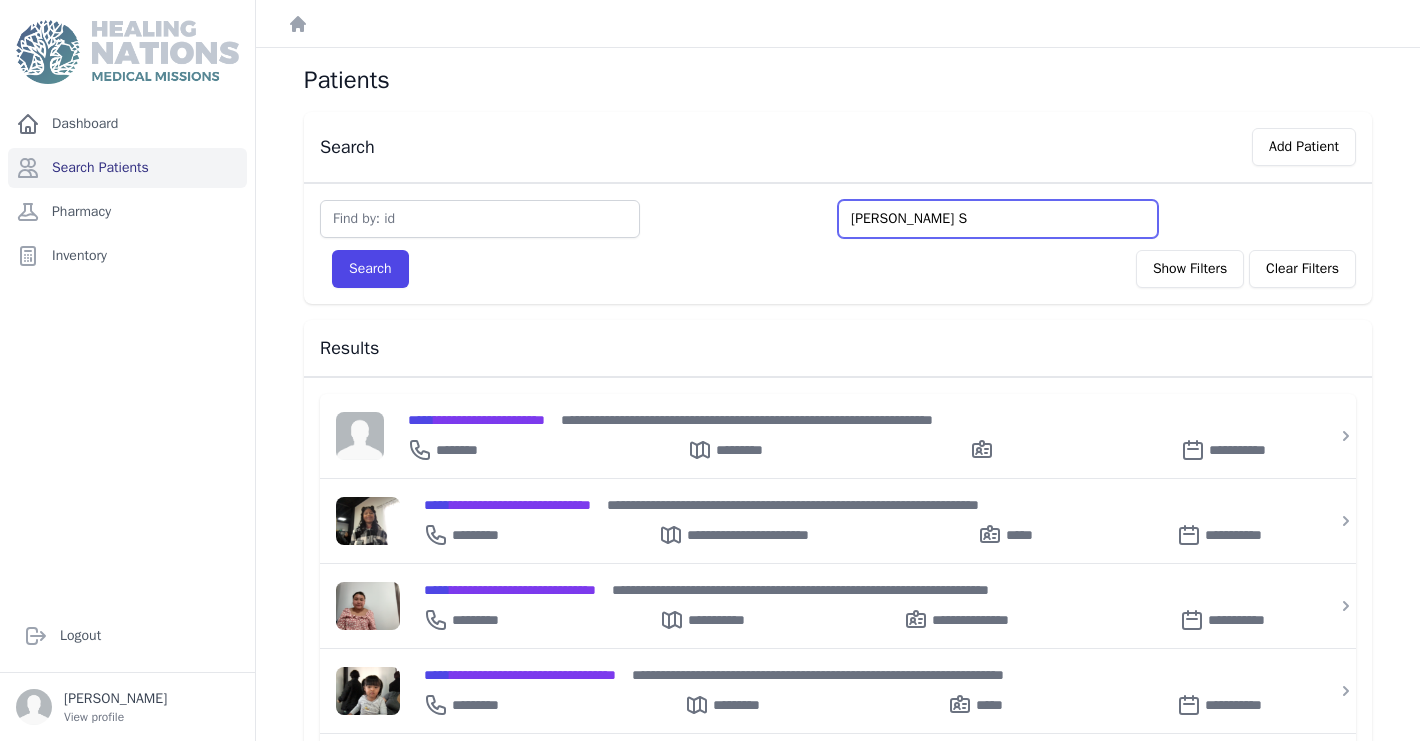 type on "[PERSON_NAME]" 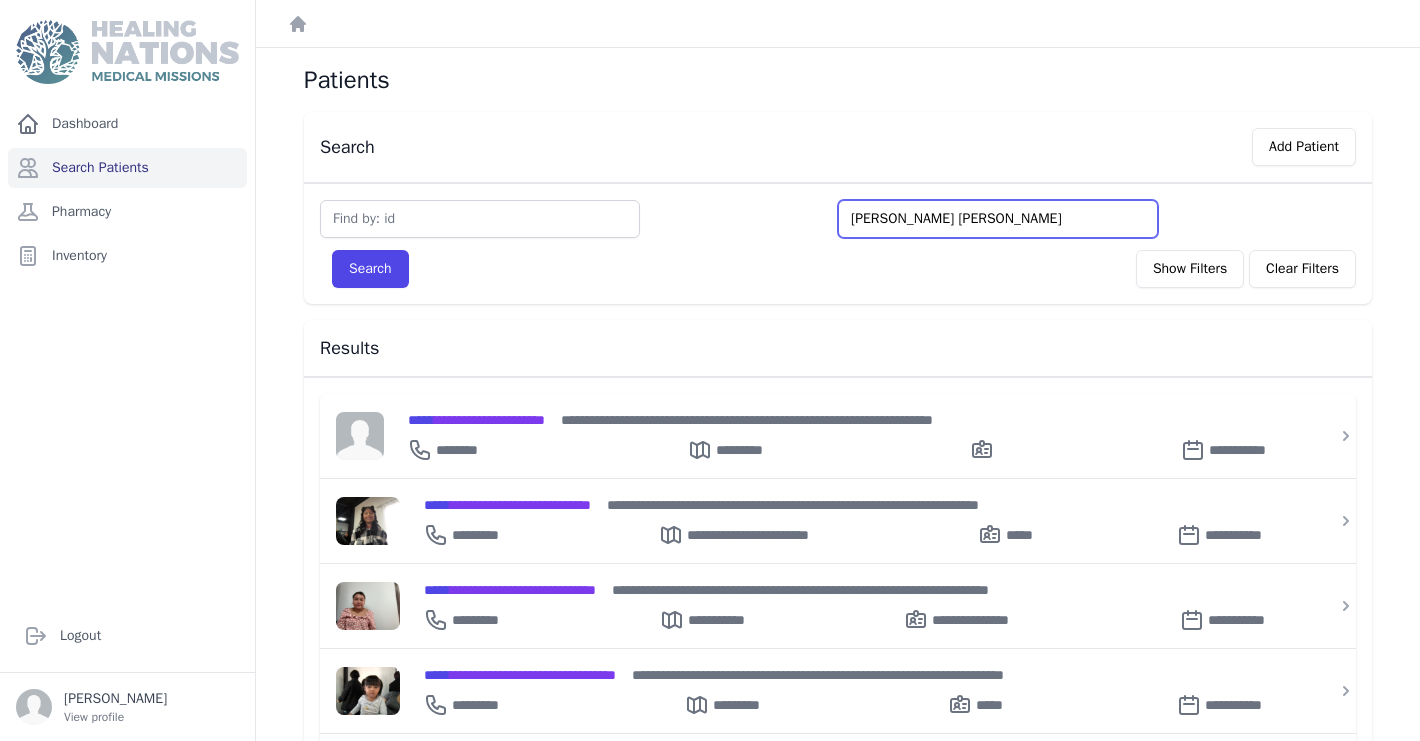 type on "[PERSON_NAME]" 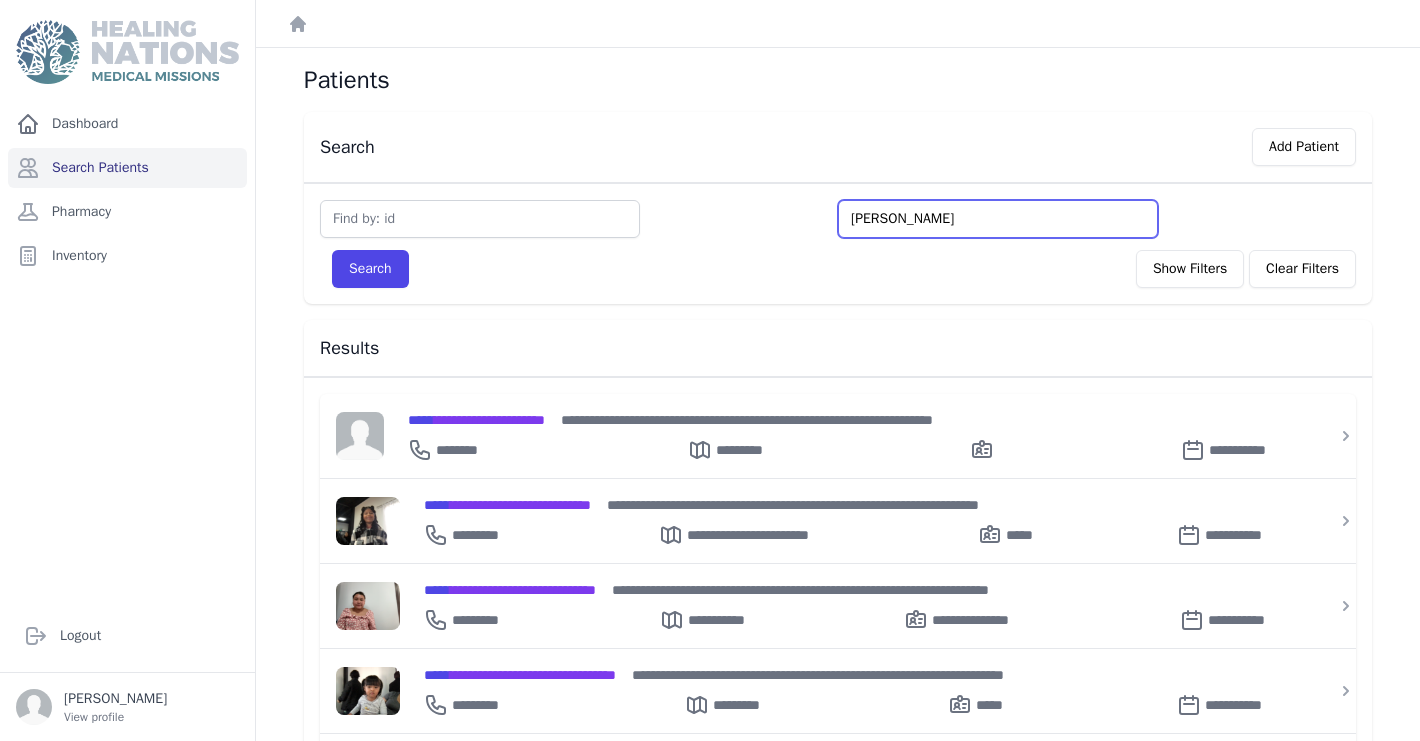 type on "[PERSON_NAME]" 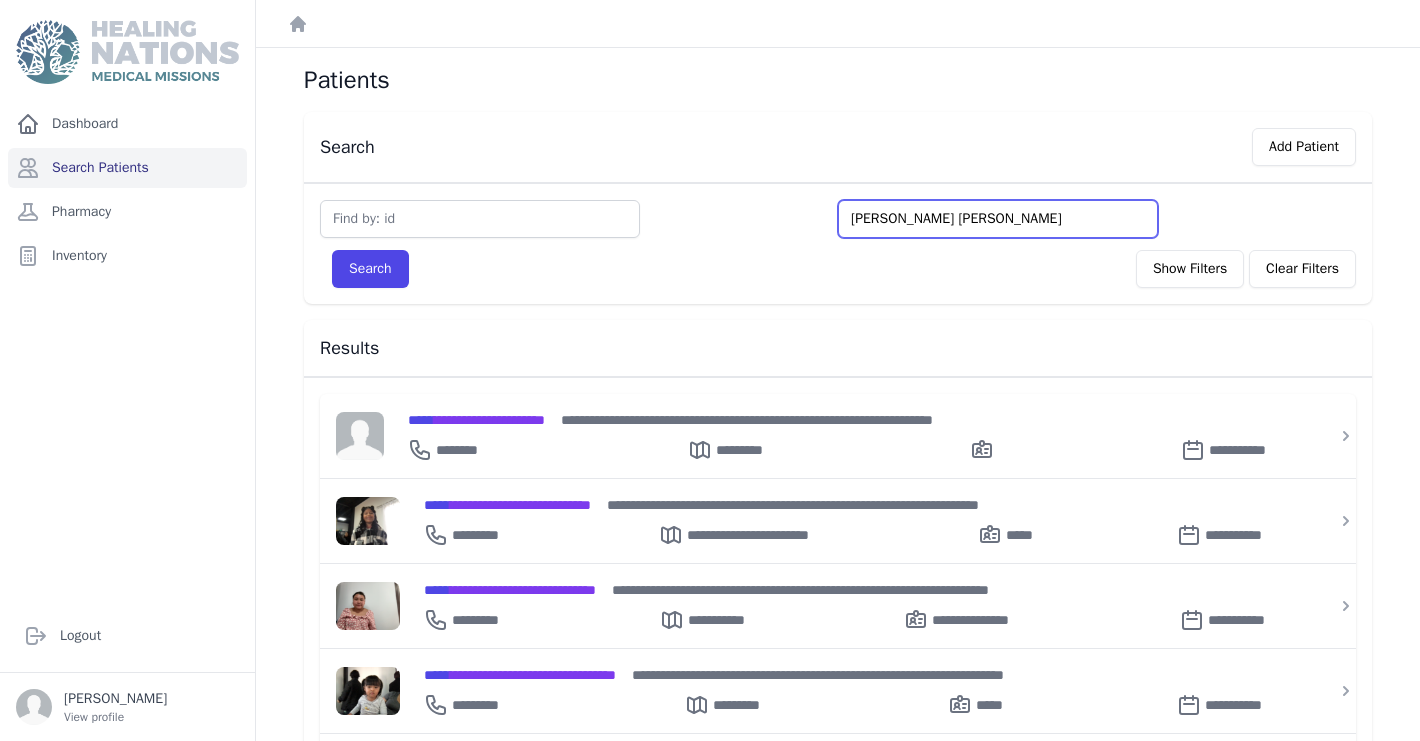 type on "[PERSON_NAME] [PERSON_NAME]" 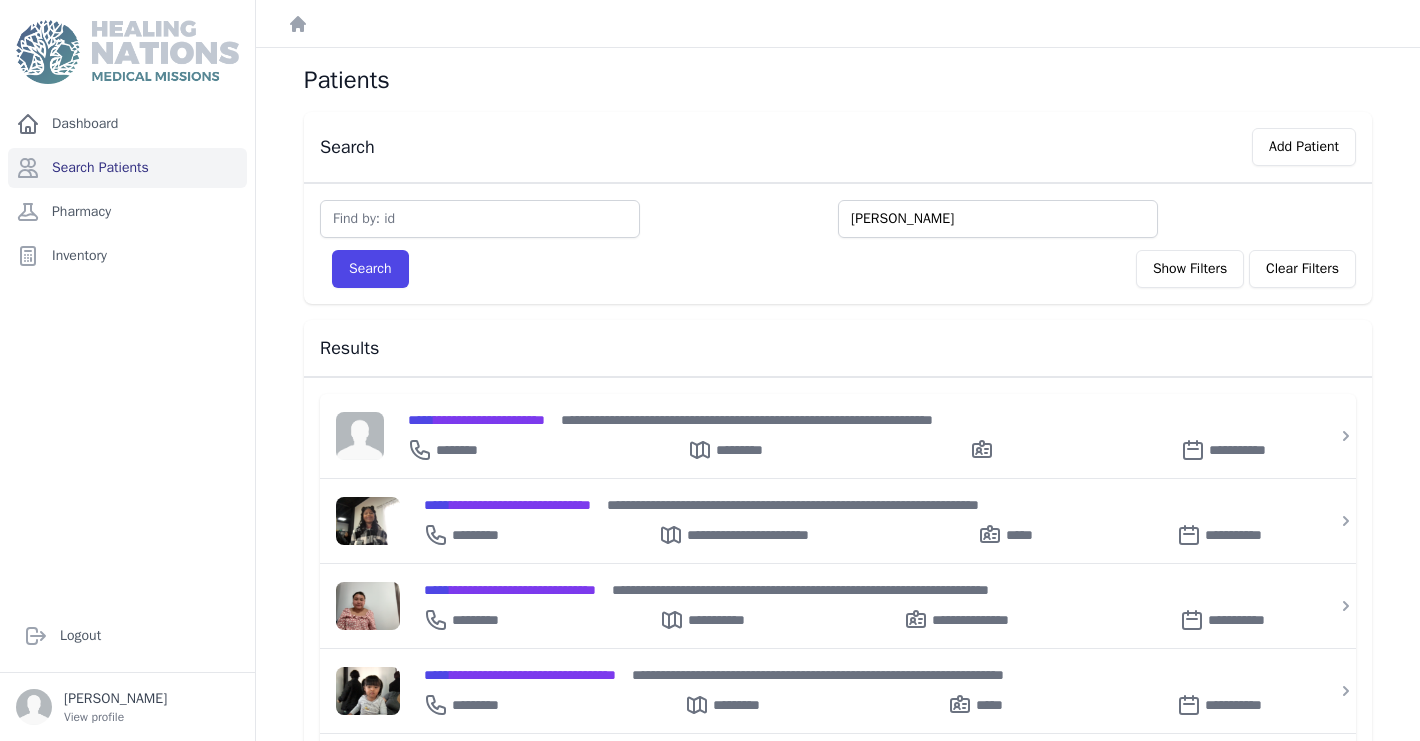 type on "[PERSON_NAME]" 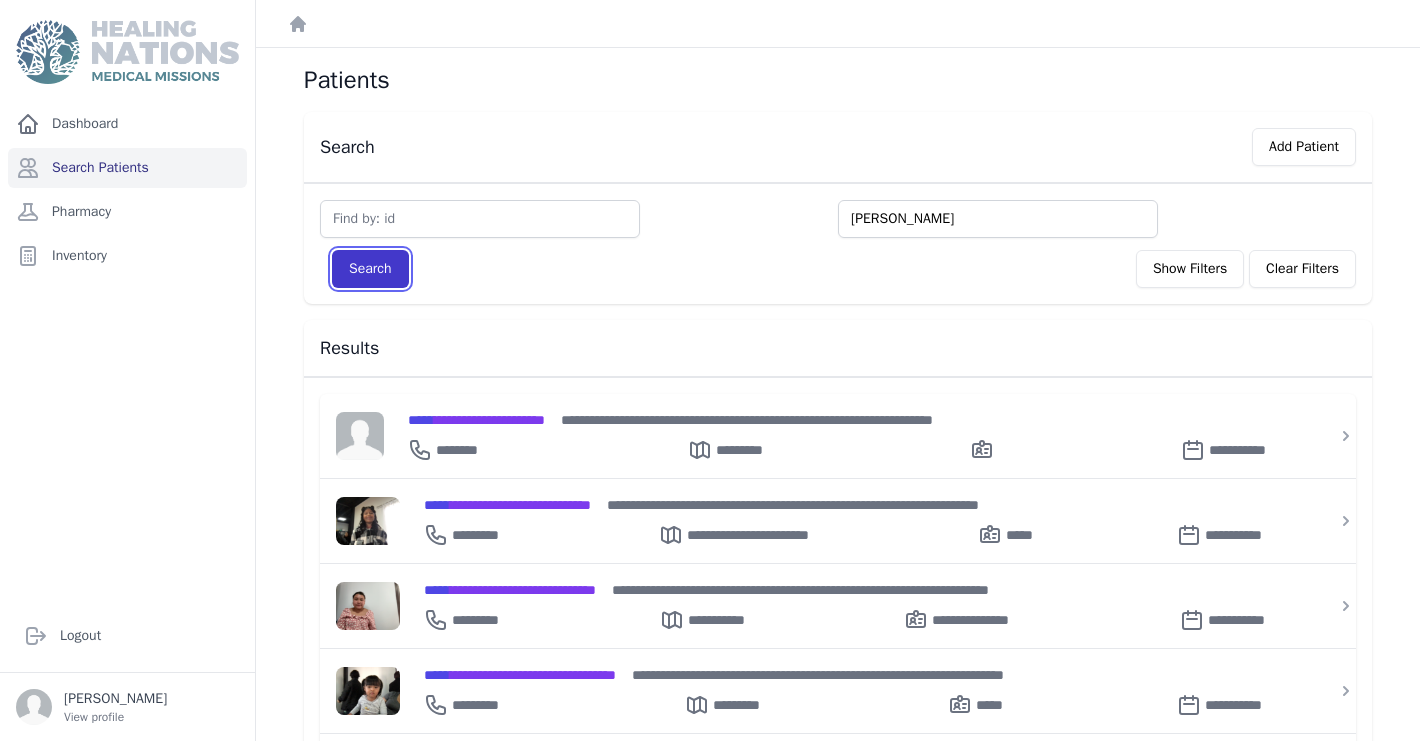click on "Search" at bounding box center (370, 269) 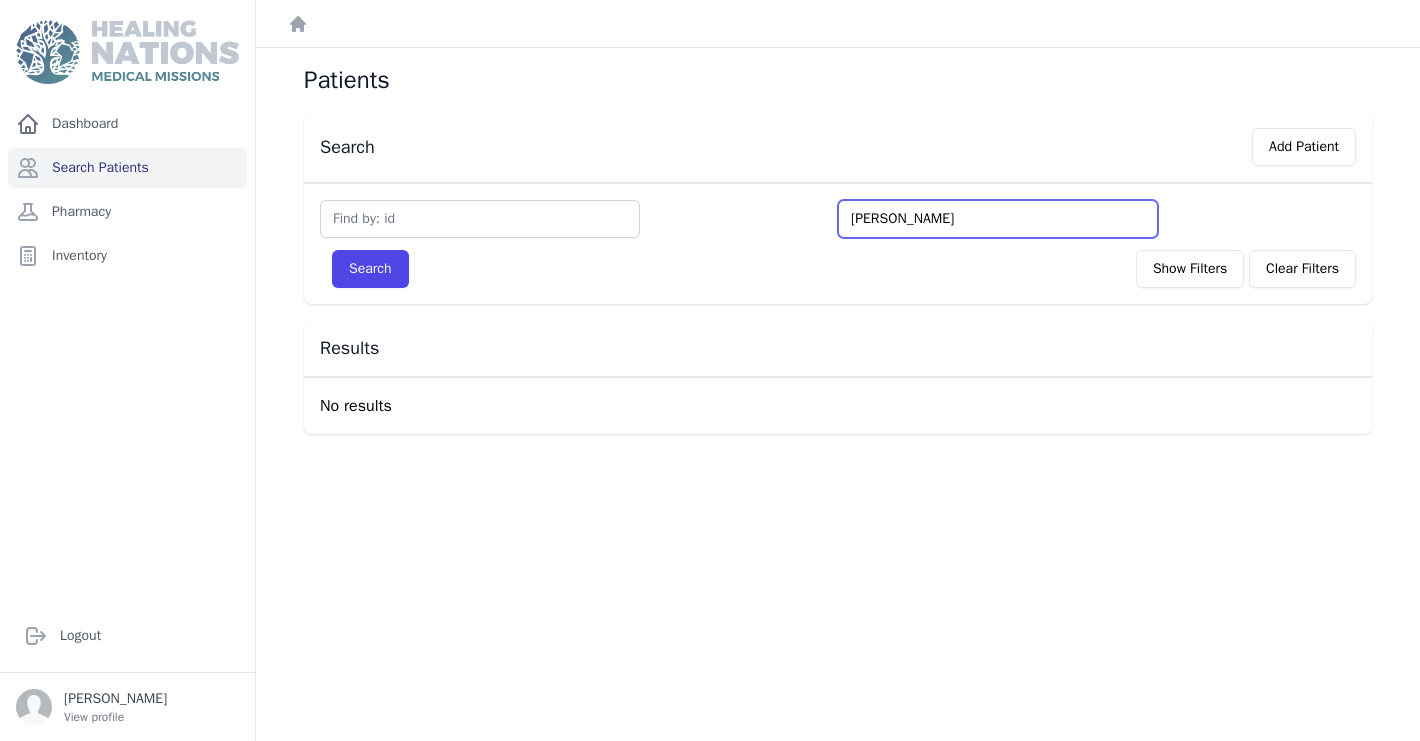 click on "[PERSON_NAME]" at bounding box center (998, 219) 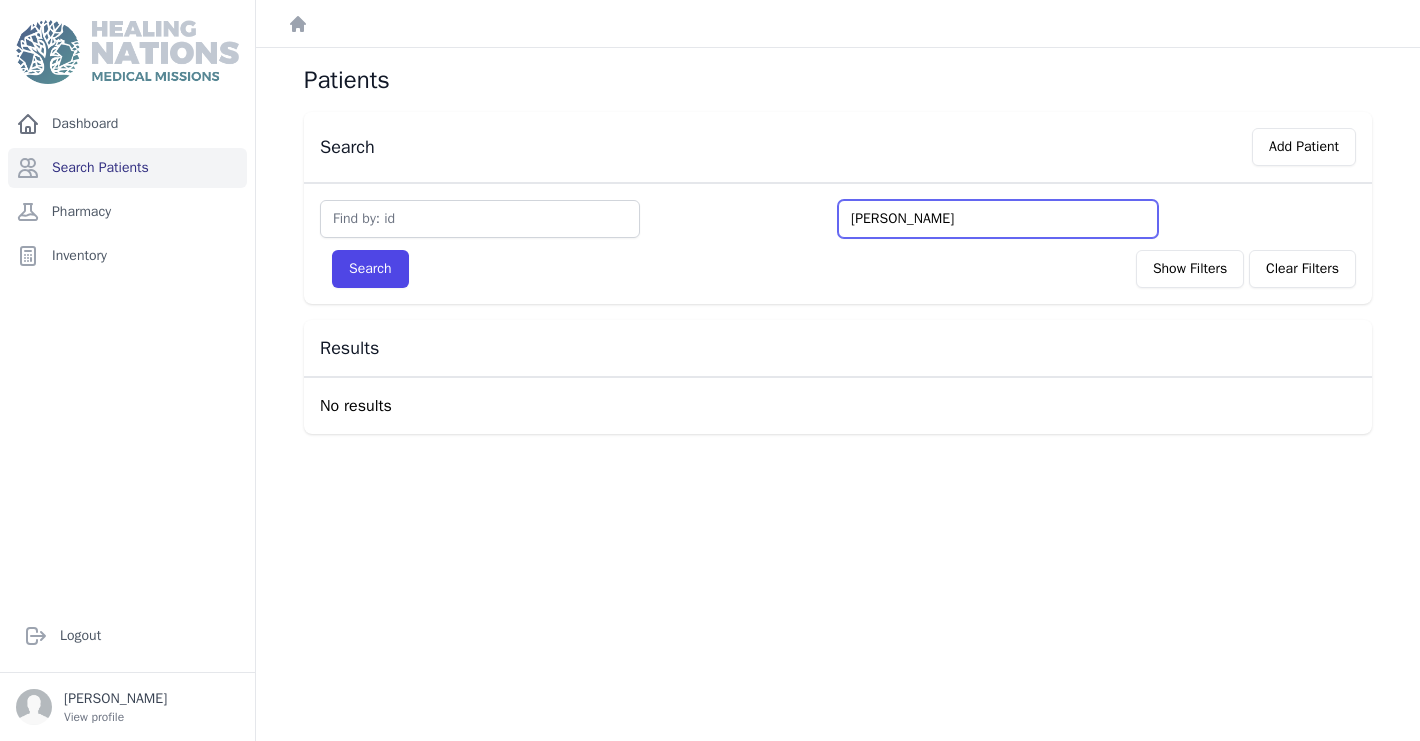 type on "[PERSON_NAME]" 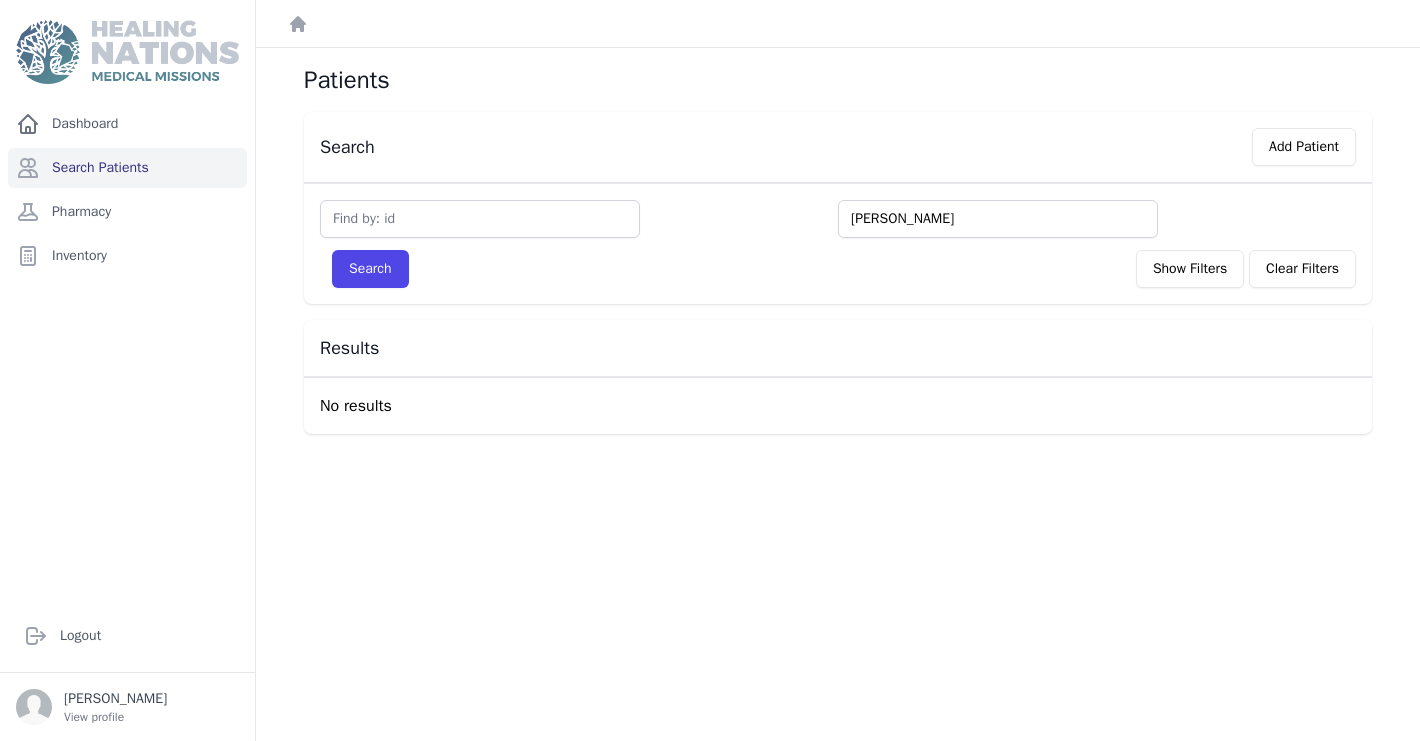 type on "[PERSON_NAME]" 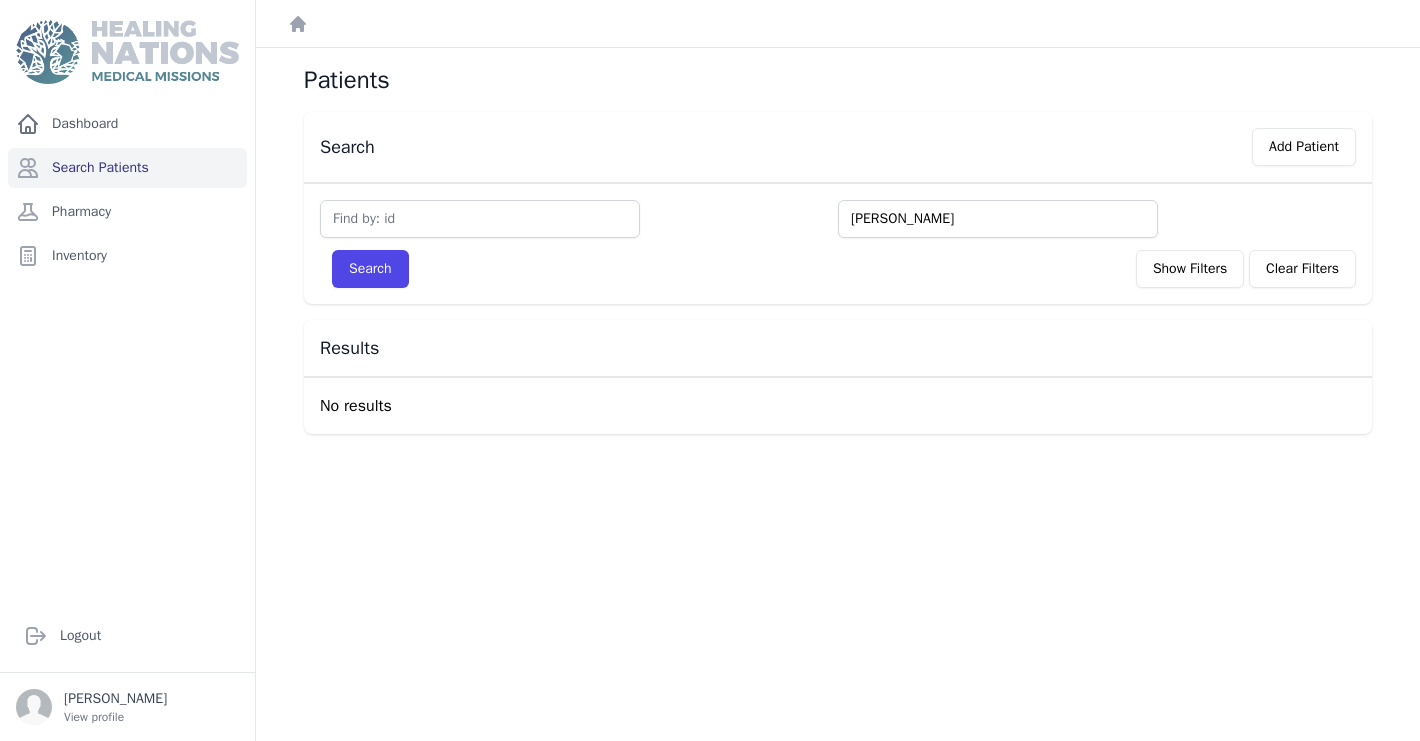 type on "[PERSON_NAME]" 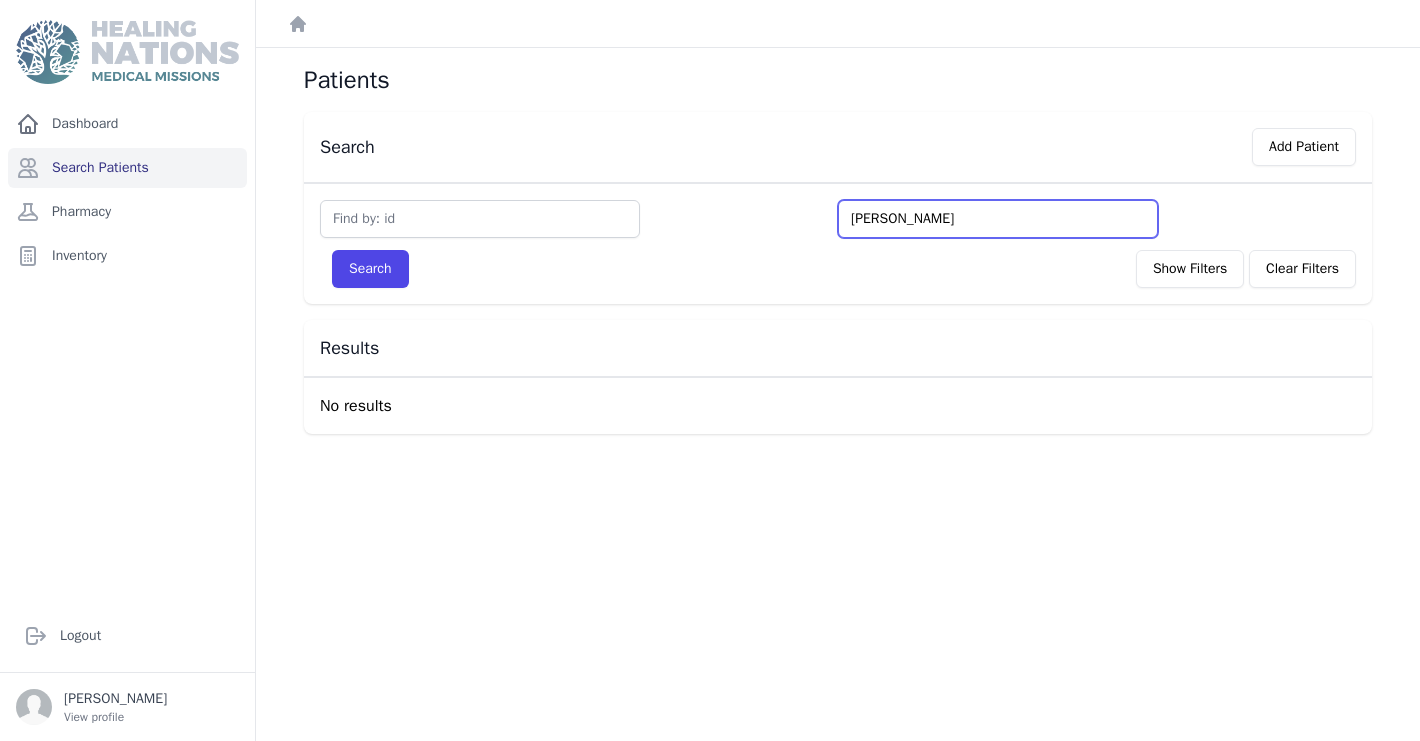 type on "[PERSON_NAME]" 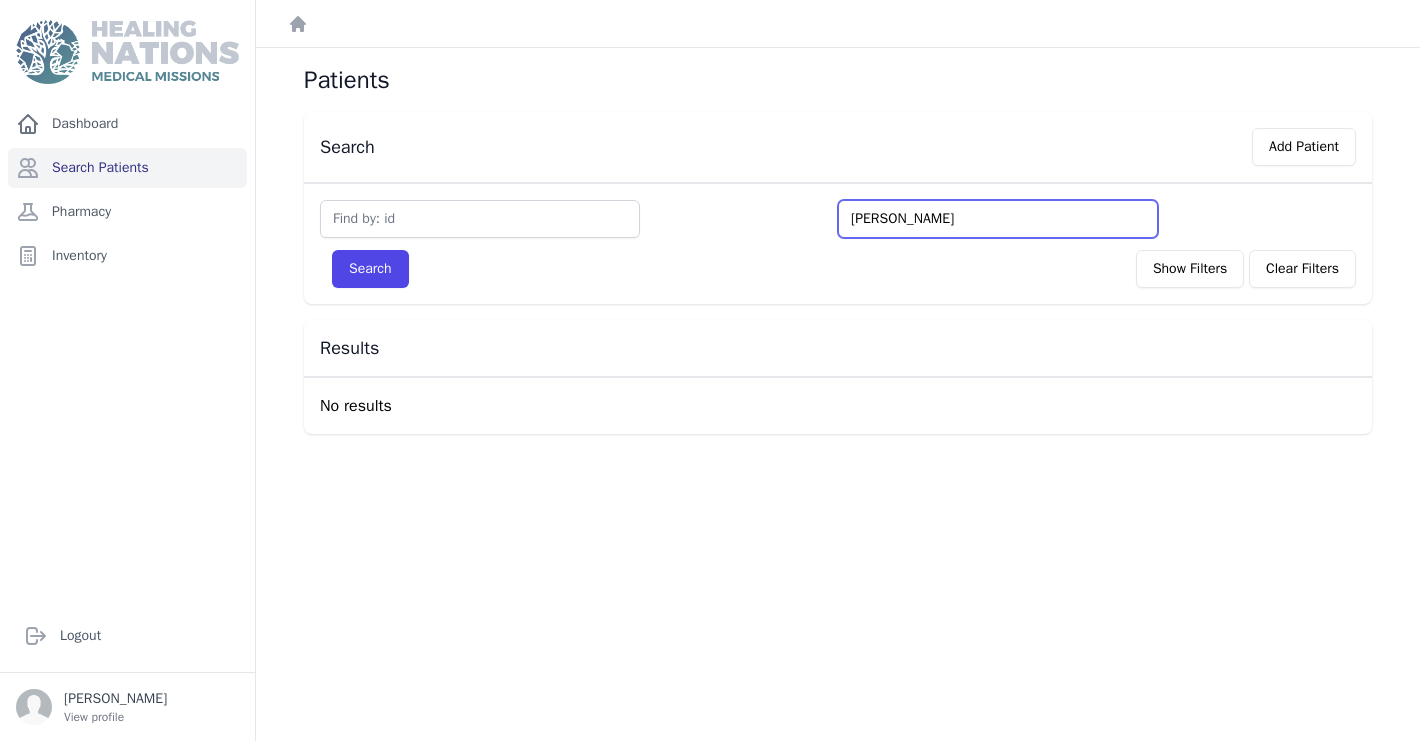 type on "[PERSON_NAME]" 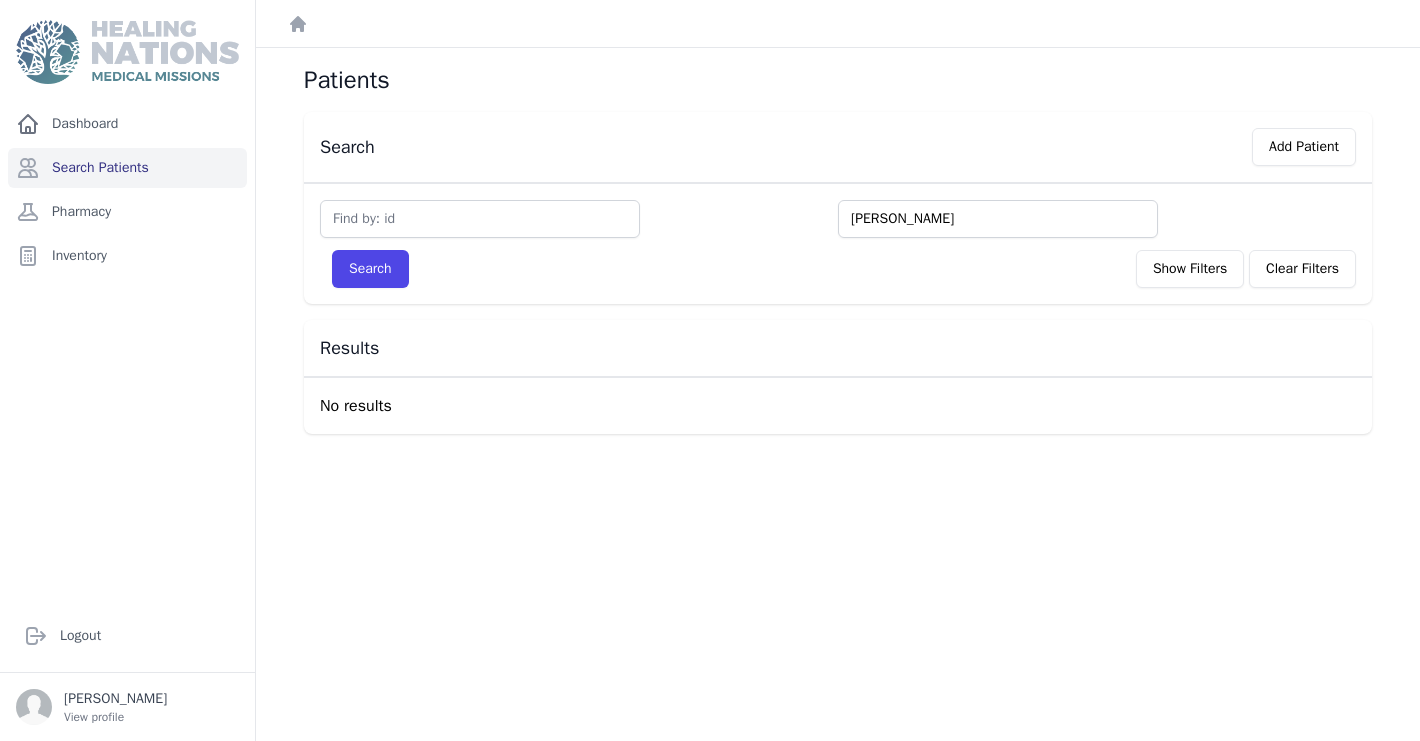 type on "[PERSON_NAME]" 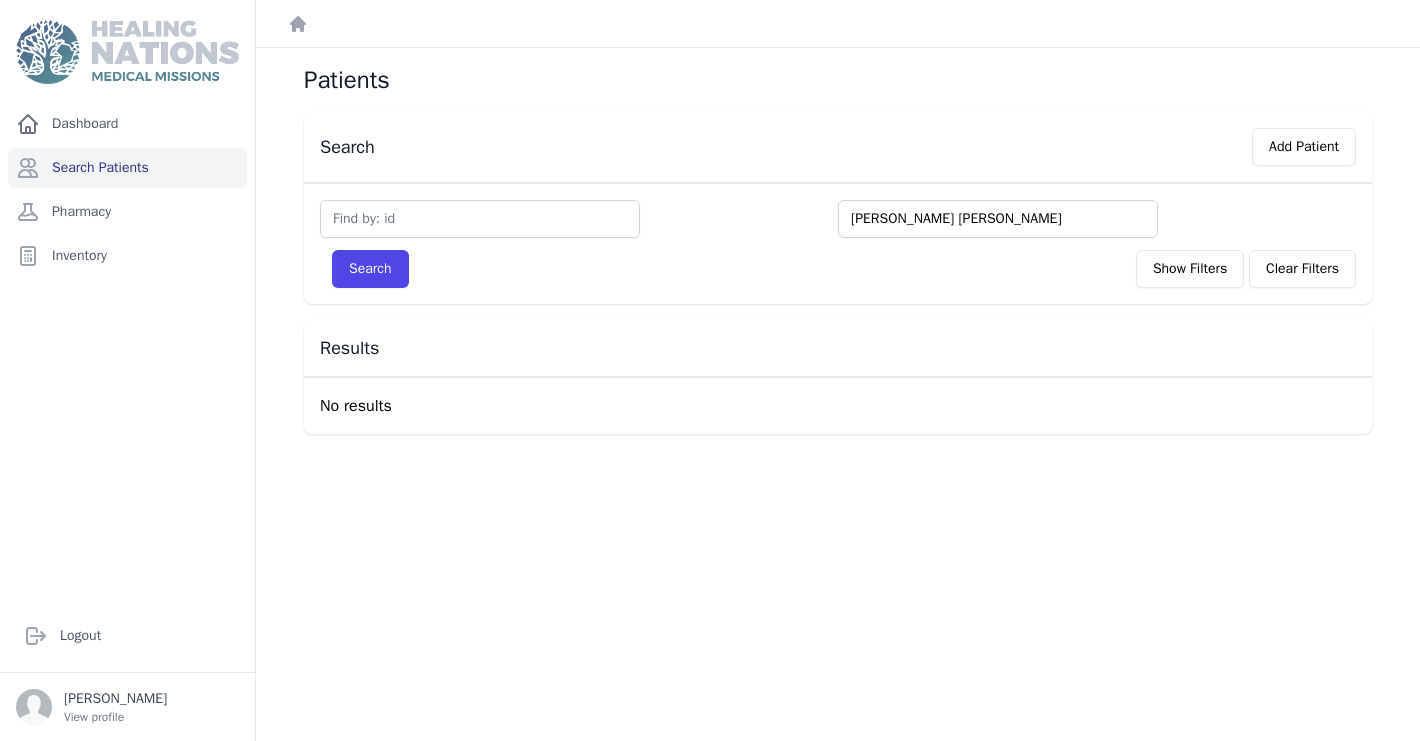 type on "[PERSON_NAME] [PERSON_NAME]" 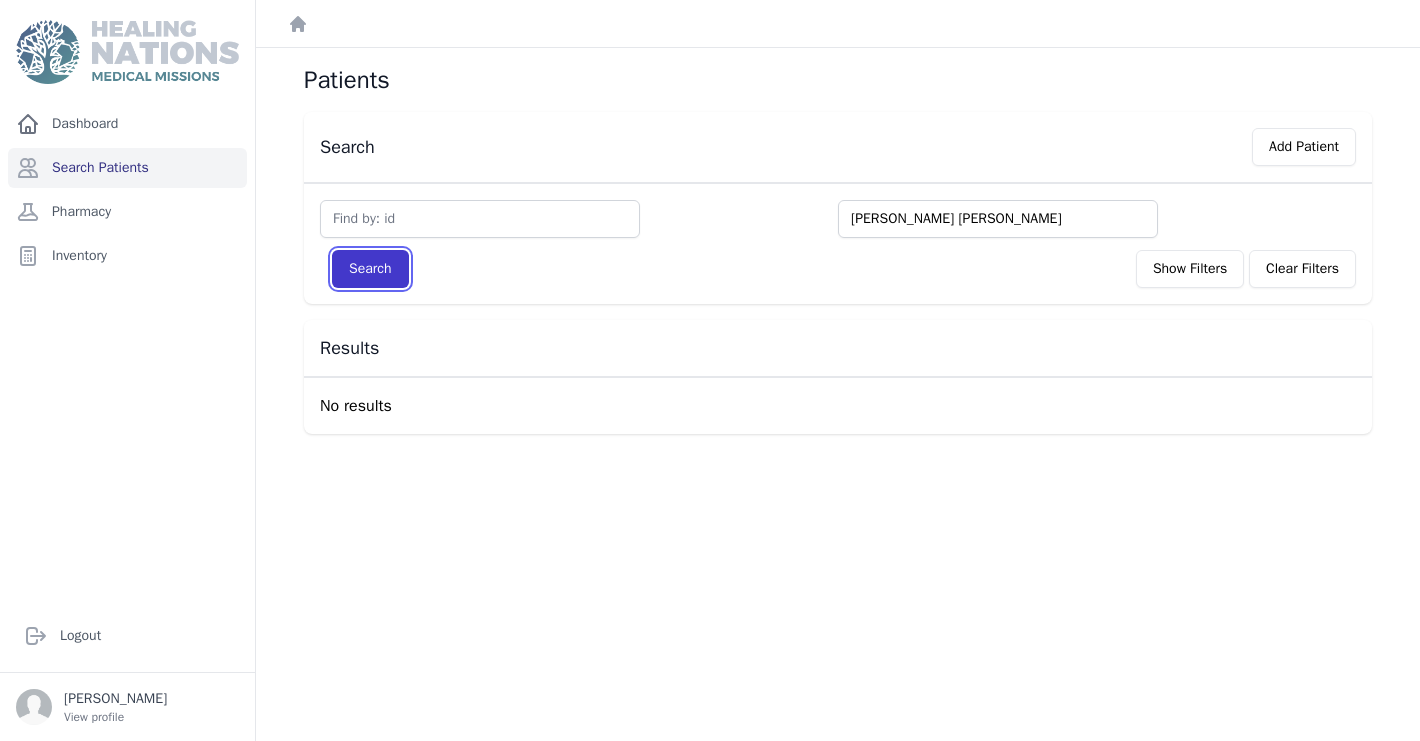 click on "Search" at bounding box center (370, 269) 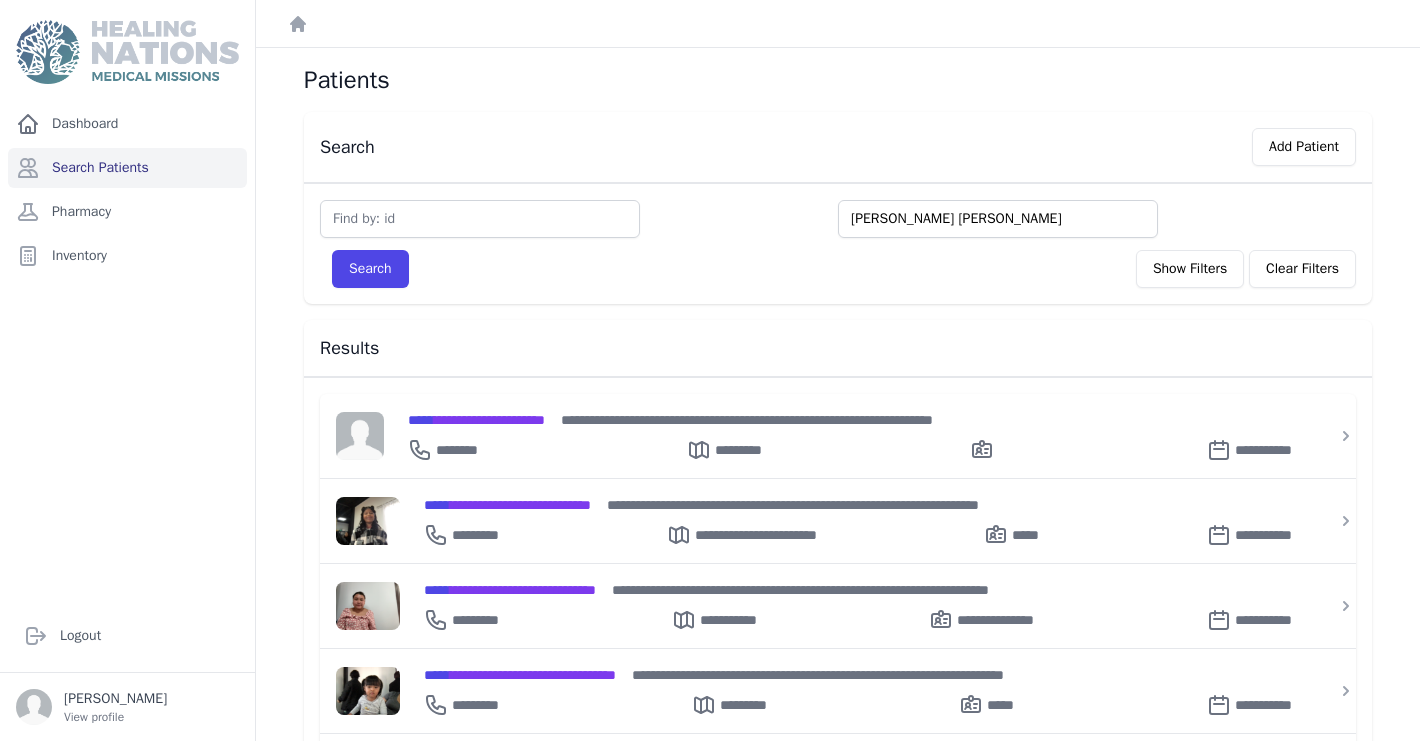 type on "[PERSON_NAME] [PERSON_NAME]" 